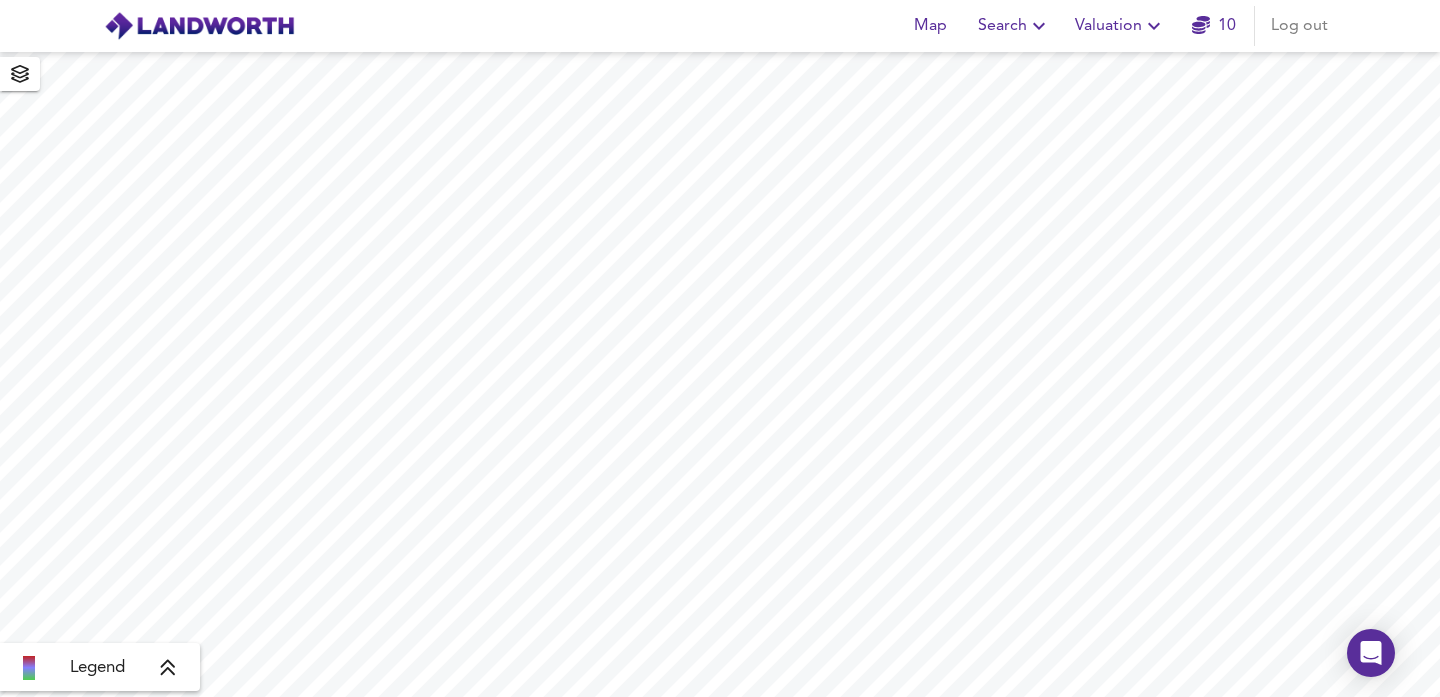 scroll, scrollTop: 0, scrollLeft: 0, axis: both 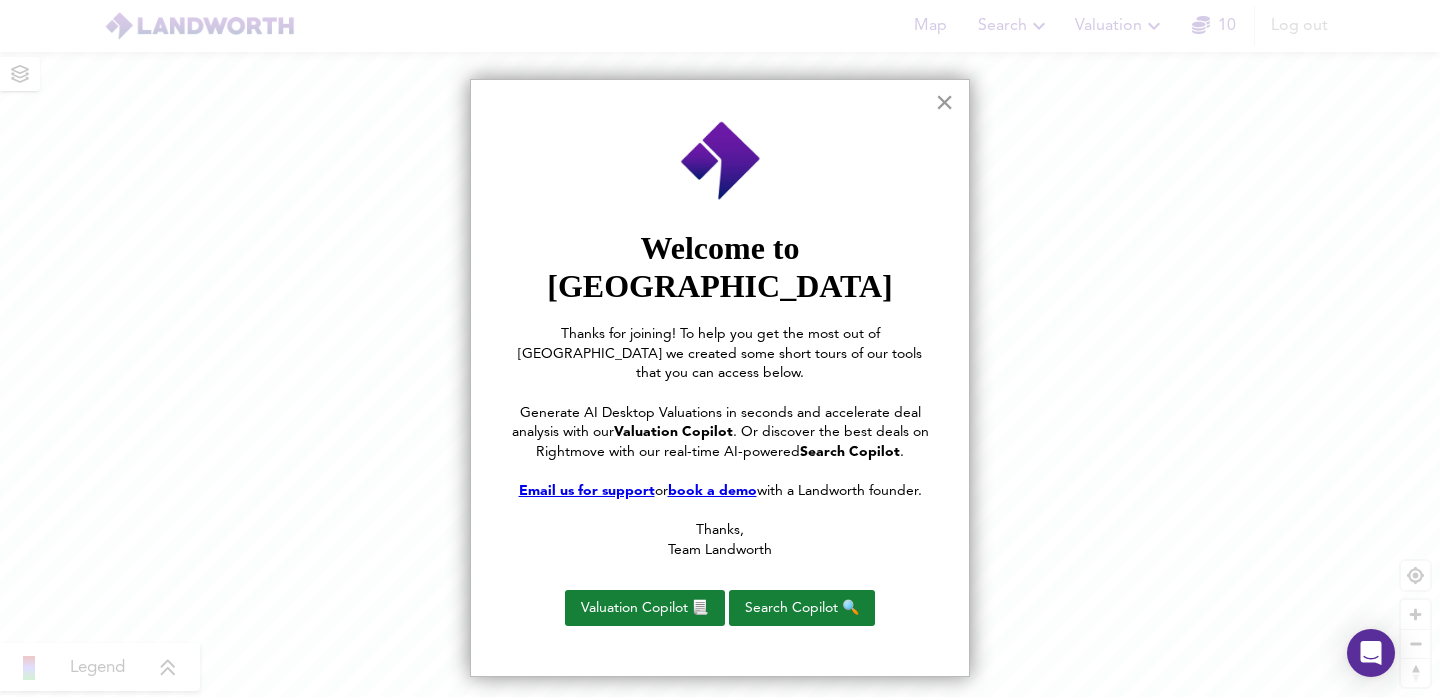 click on "×" at bounding box center [944, 102] 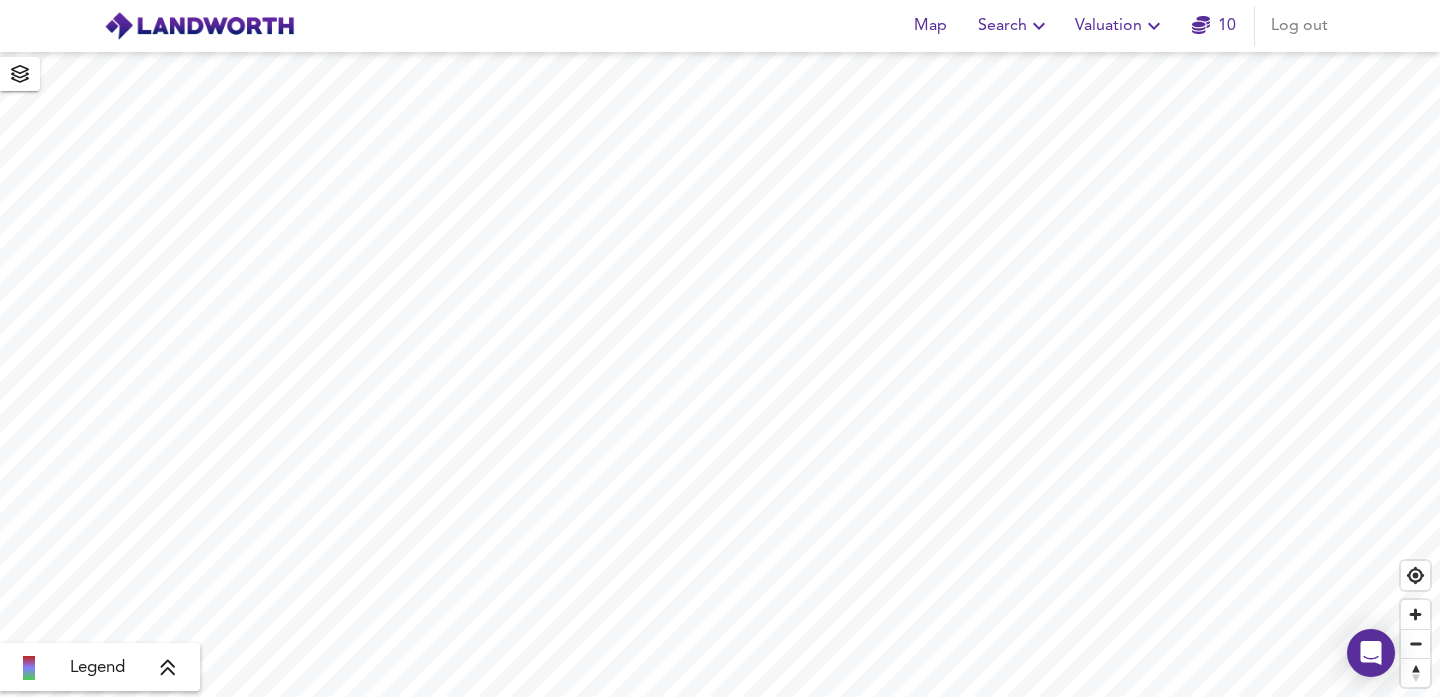 click on "Valuation" at bounding box center [1120, 26] 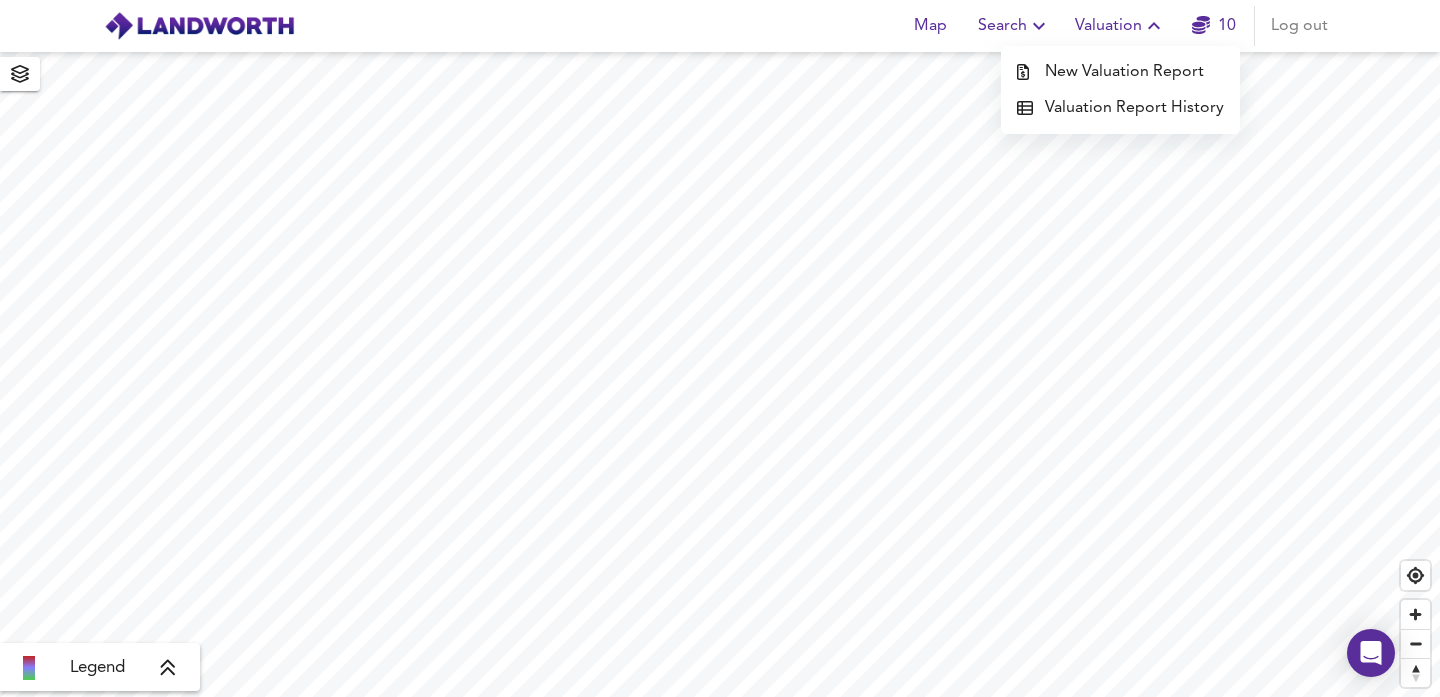 click on "New Valuation Report" at bounding box center (1120, 72) 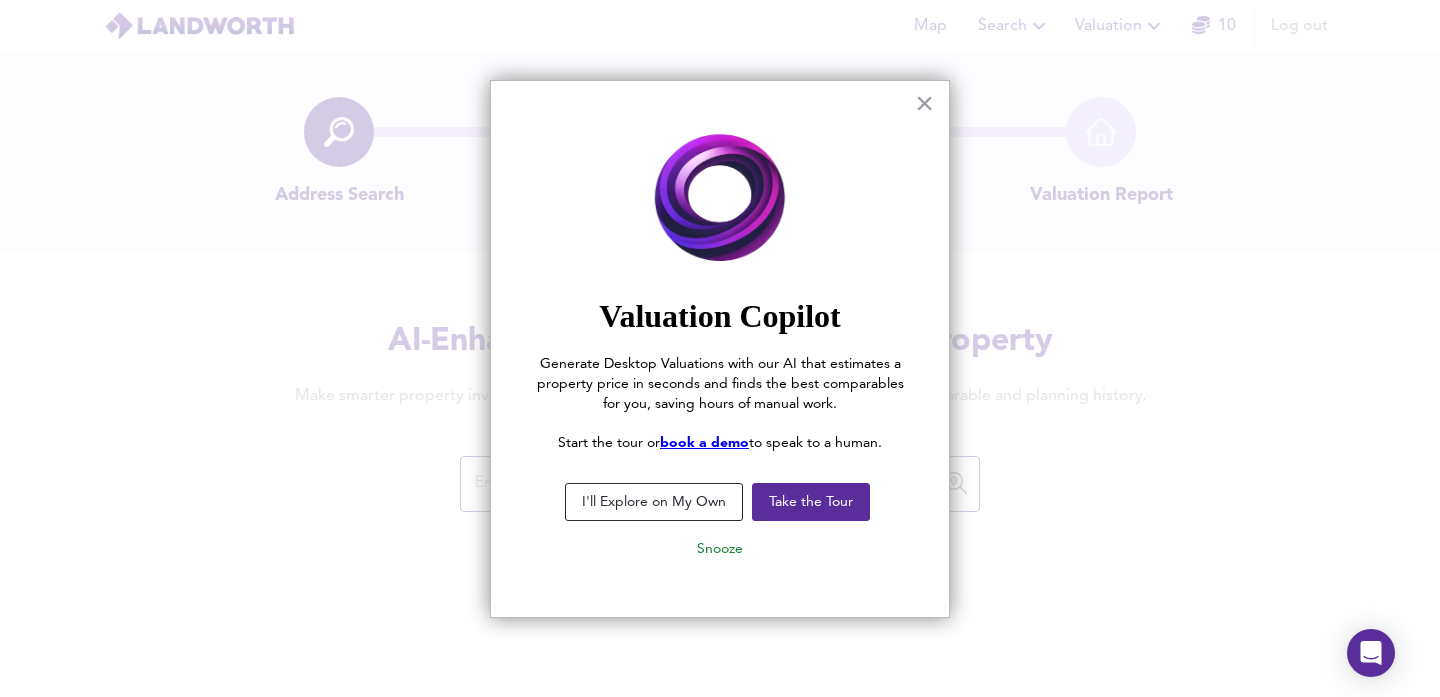 click on "I'll Explore on My Own" at bounding box center (654, 502) 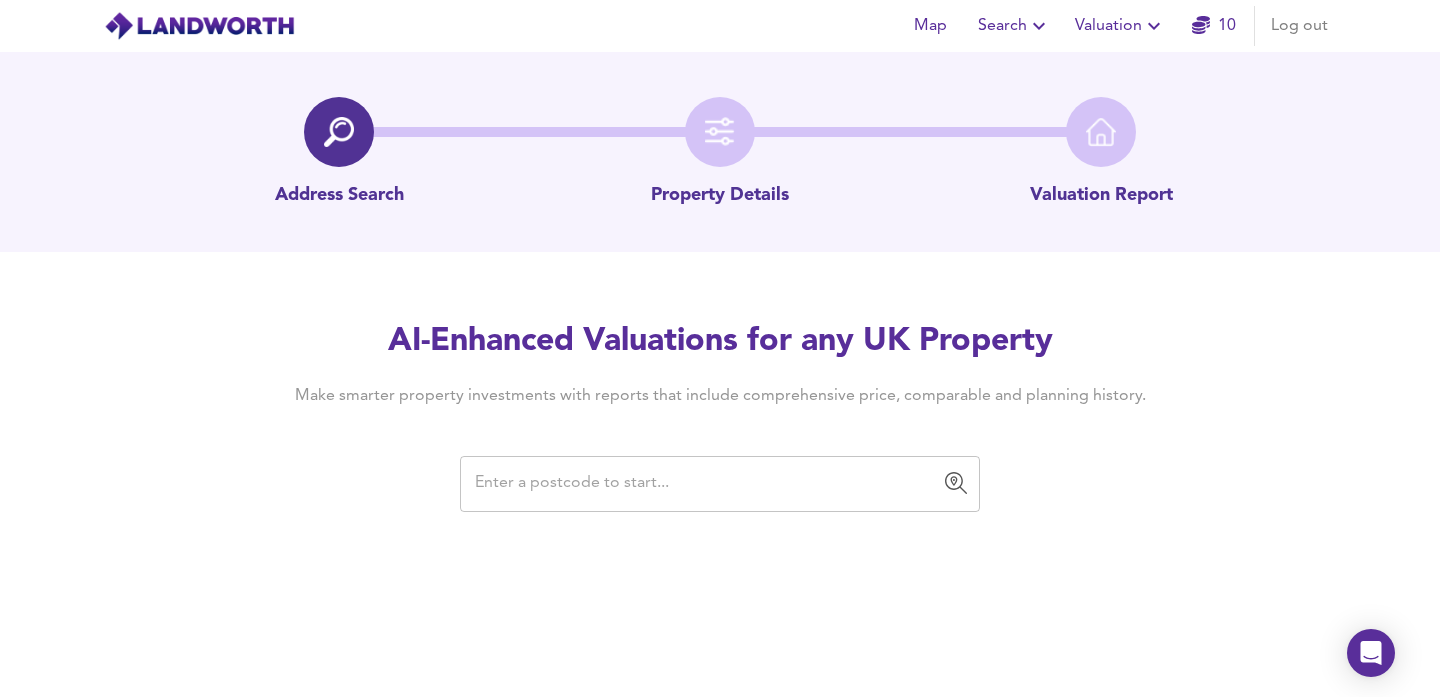 click at bounding box center [705, 484] 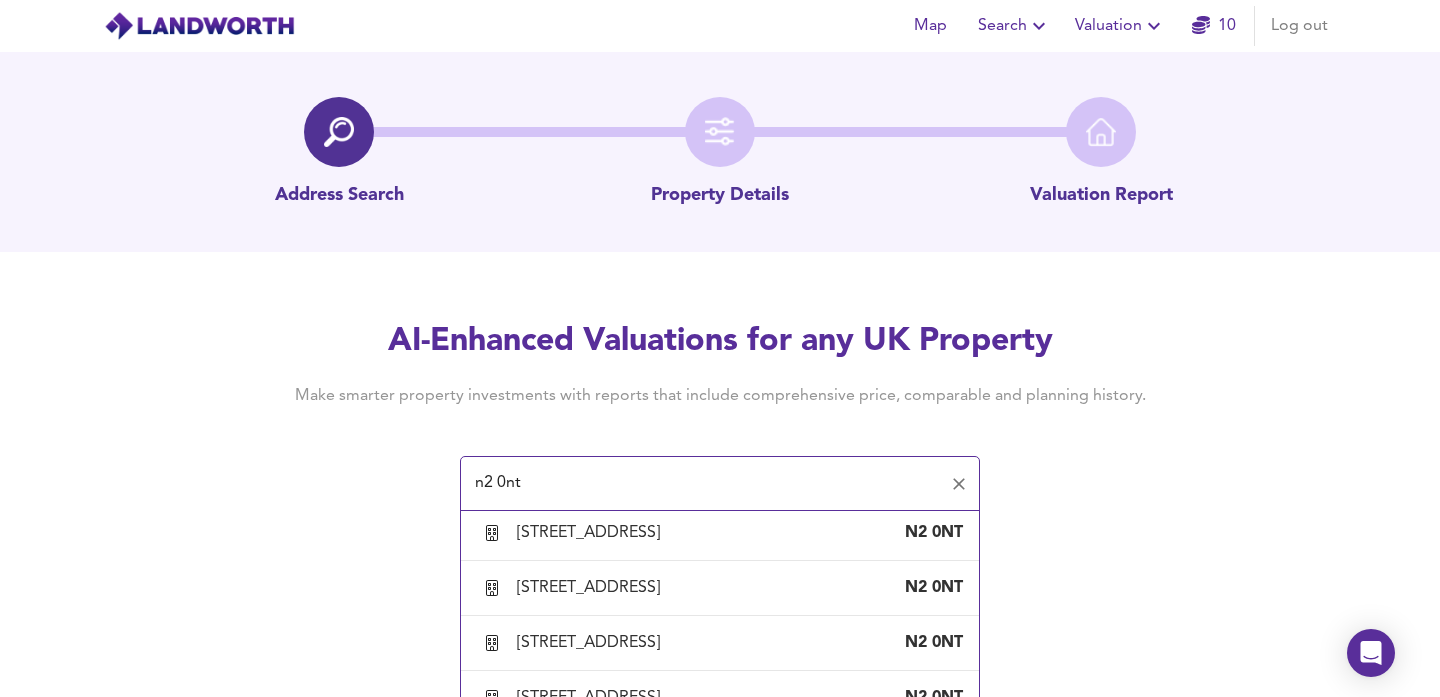 scroll, scrollTop: 70, scrollLeft: 0, axis: vertical 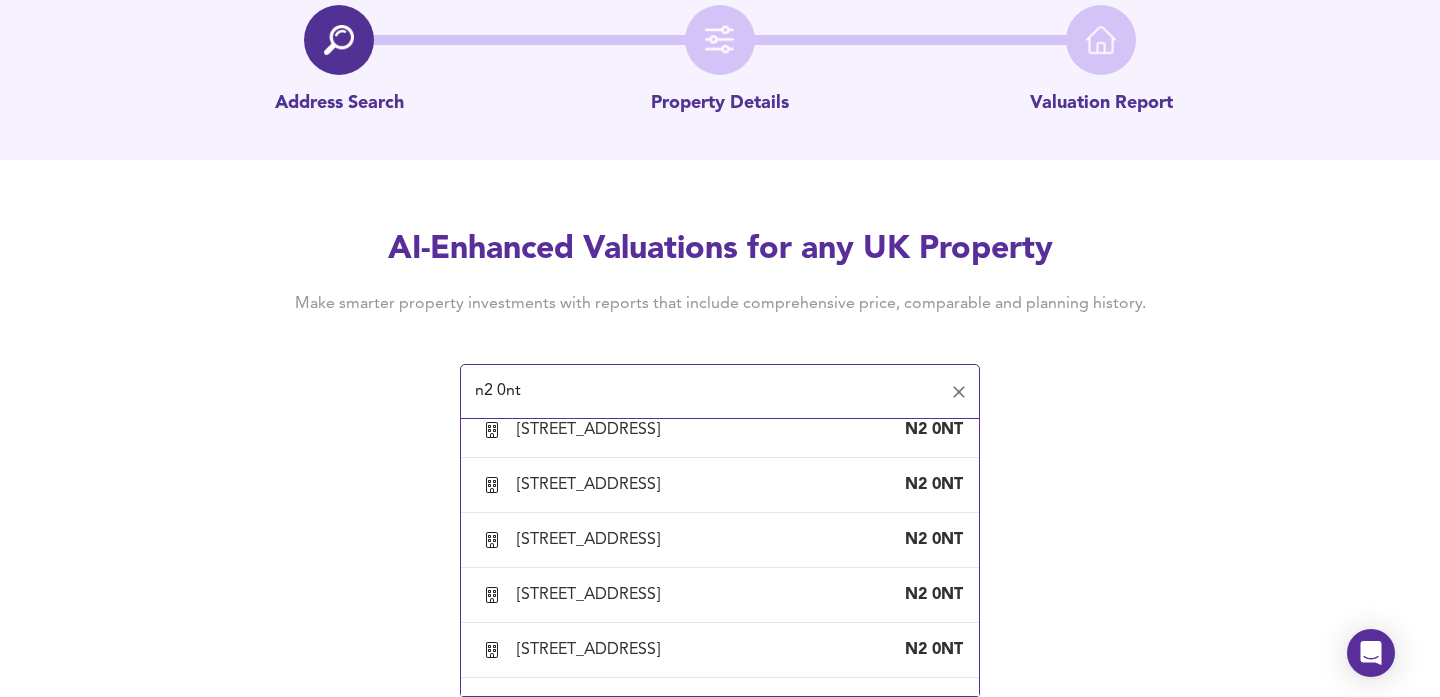 click on "[STREET_ADDRESS]" at bounding box center [720, 320] 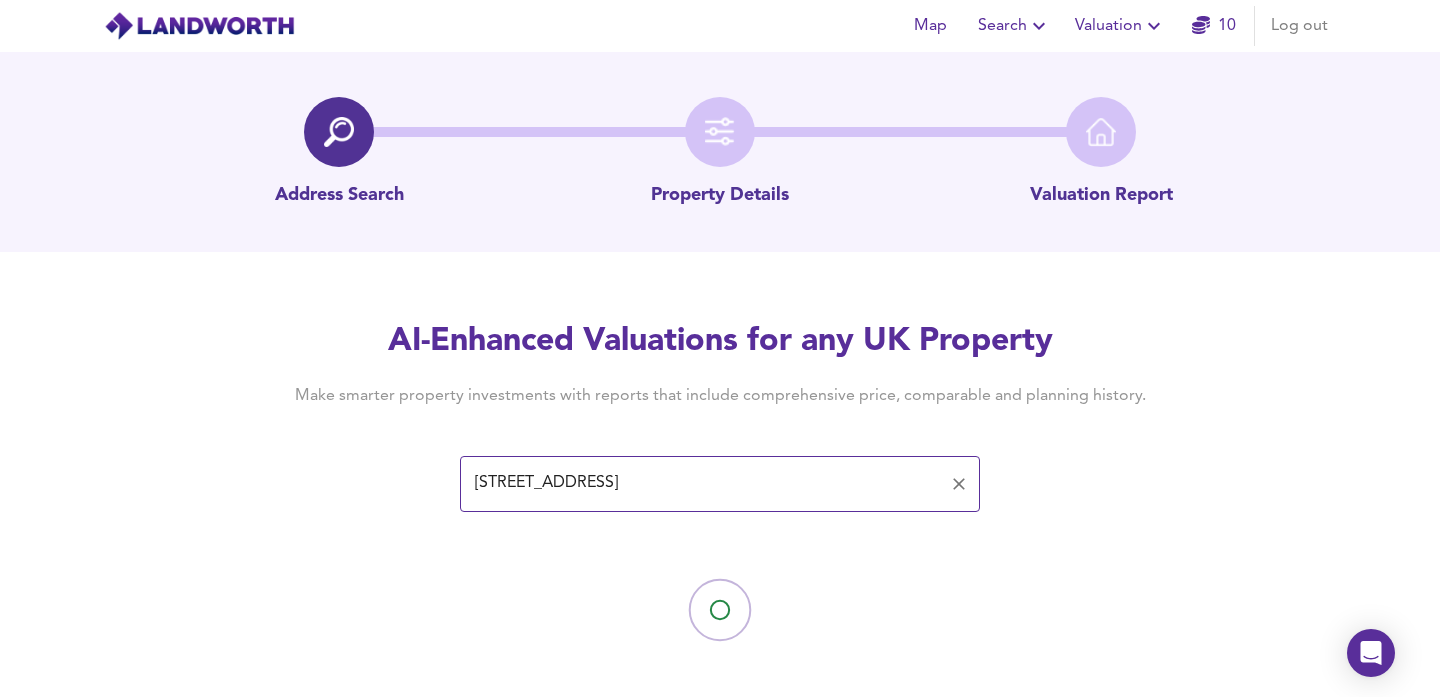 scroll, scrollTop: 13, scrollLeft: 0, axis: vertical 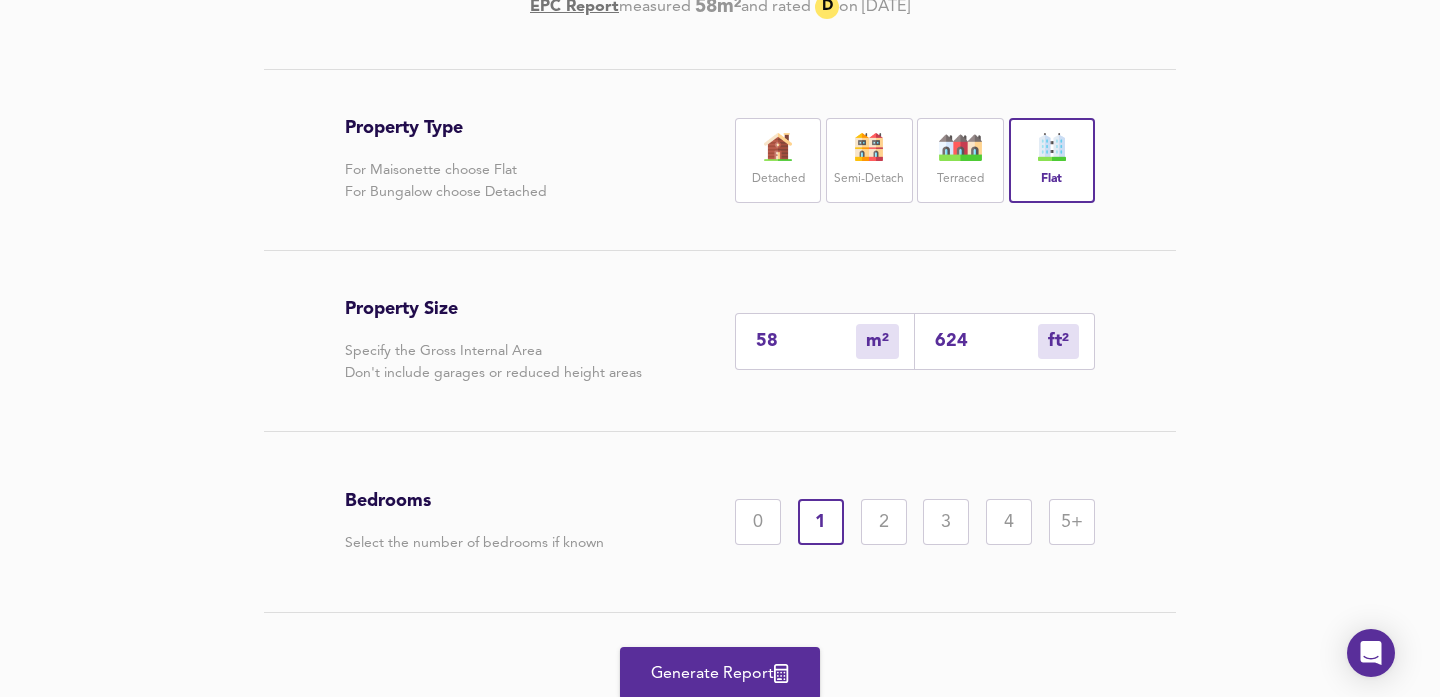 click on "2" at bounding box center (884, 522) 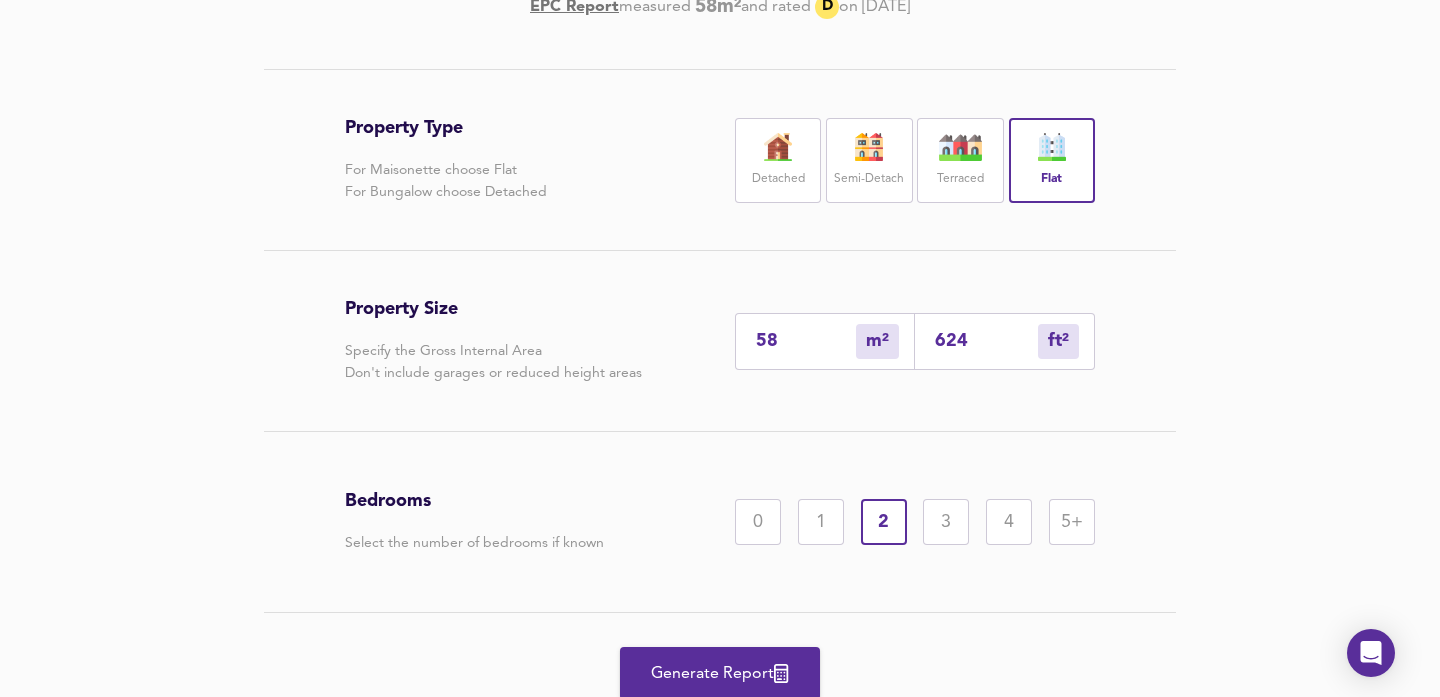 click on "58" at bounding box center (806, 341) 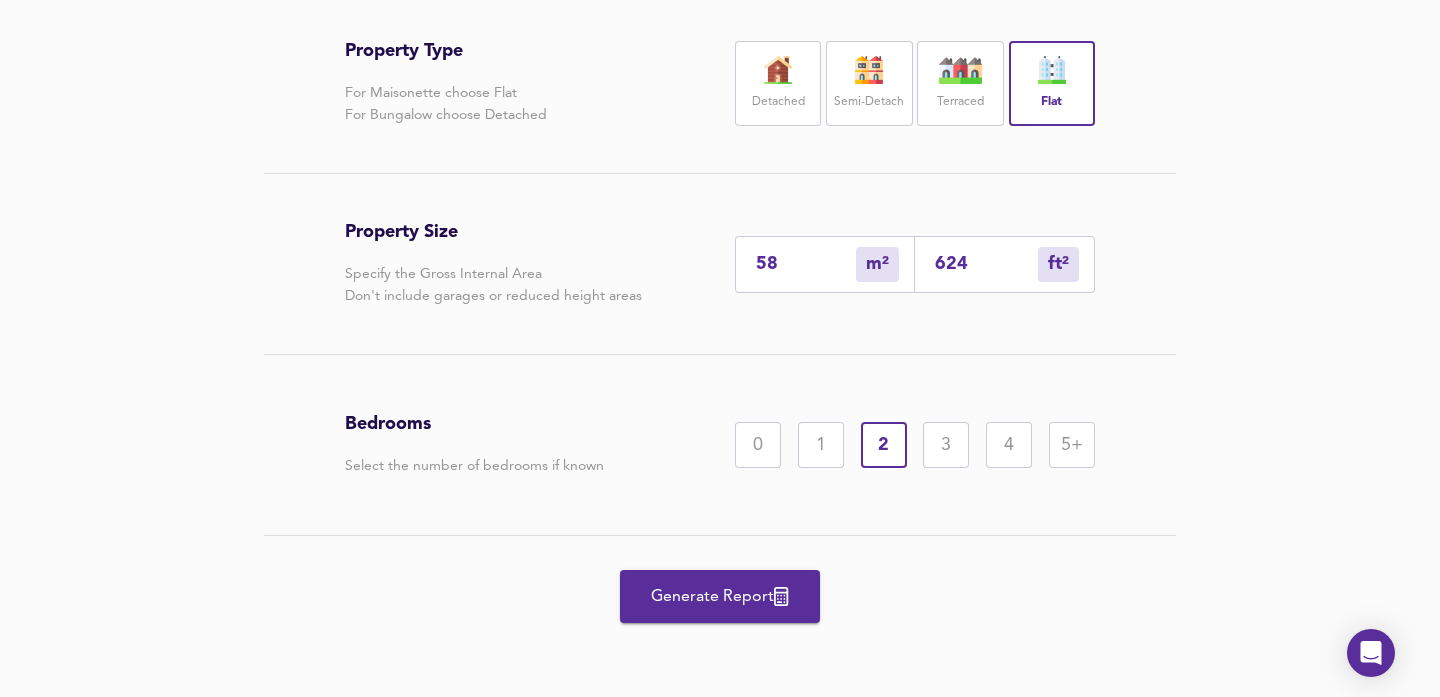 scroll, scrollTop: 493, scrollLeft: 0, axis: vertical 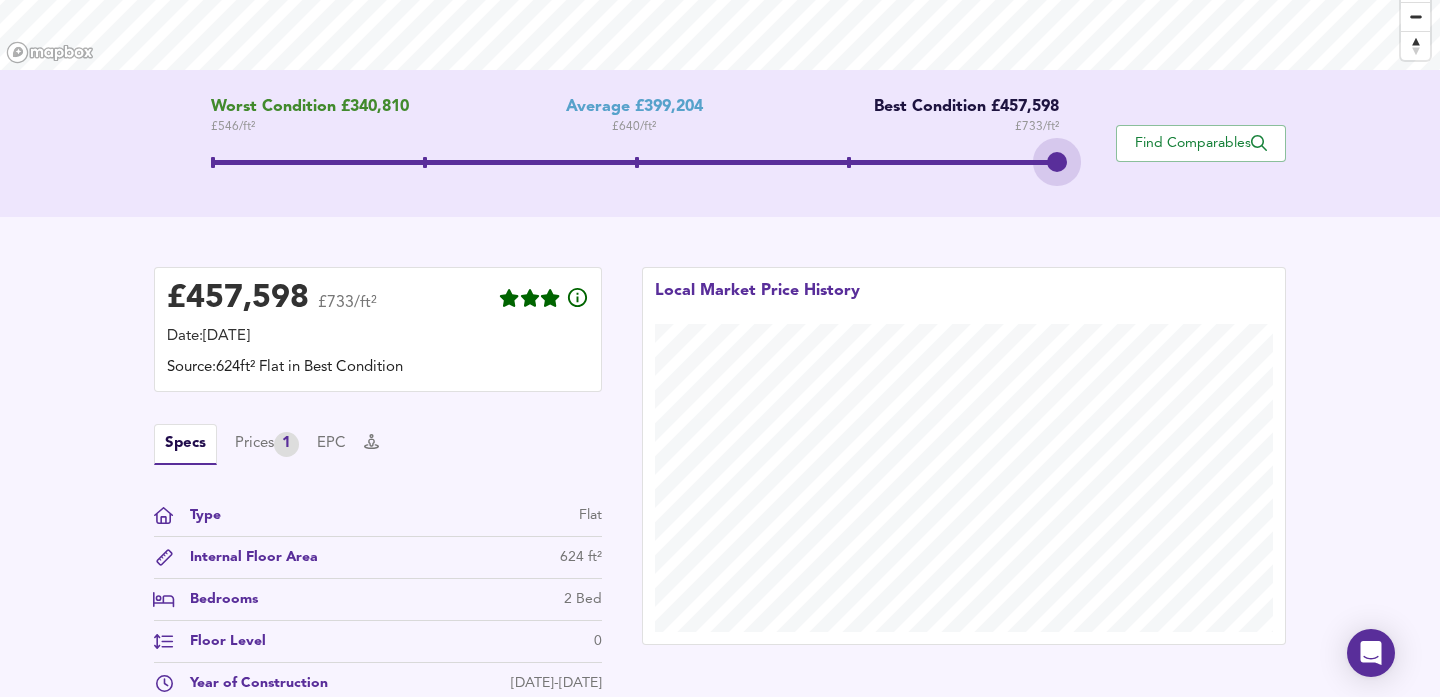 drag, startPoint x: 639, startPoint y: 156, endPoint x: 1007, endPoint y: 165, distance: 368.11005 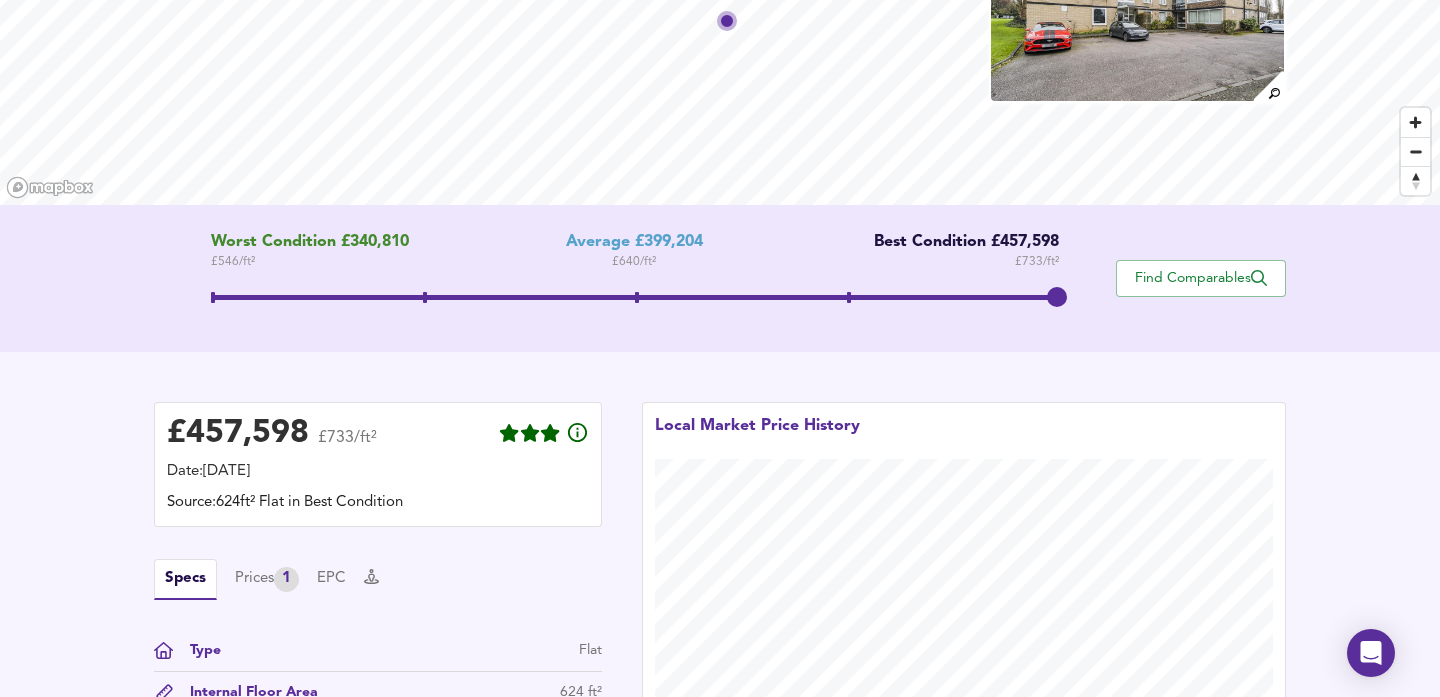 scroll, scrollTop: 196, scrollLeft: 0, axis: vertical 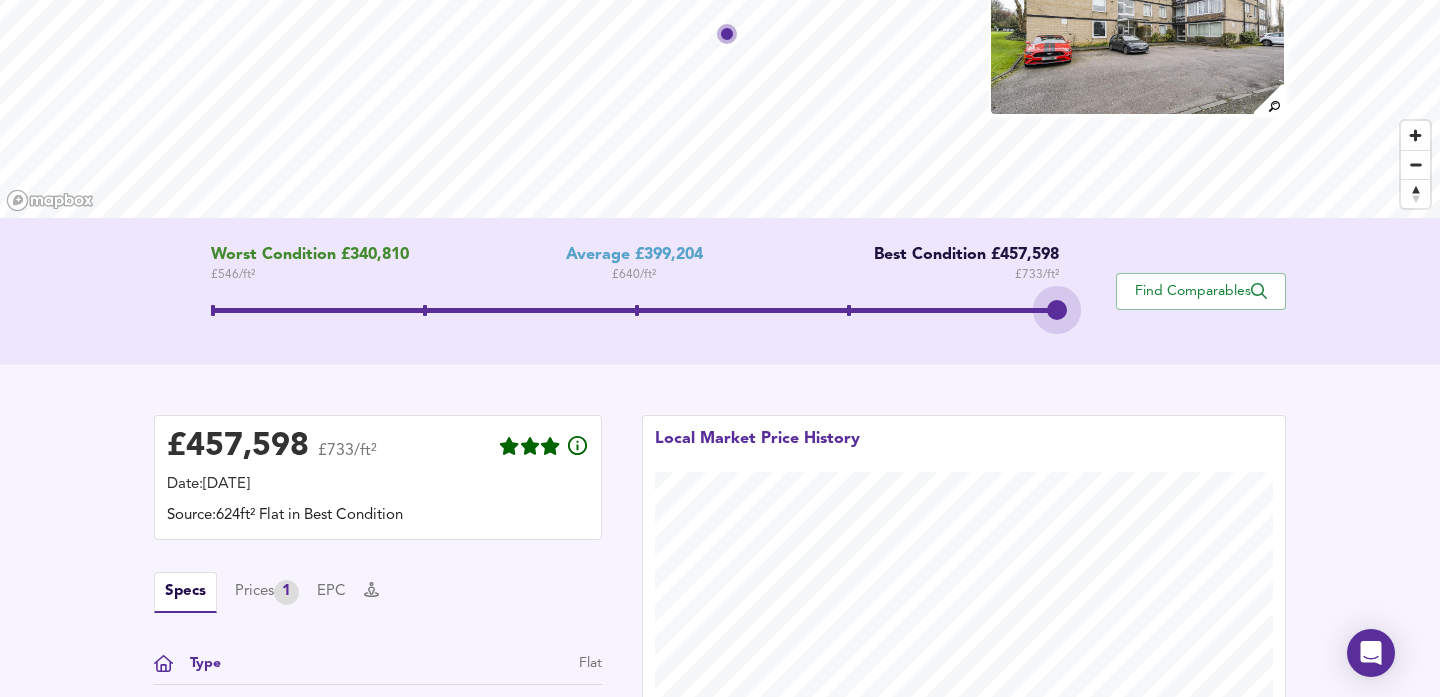 drag, startPoint x: 1054, startPoint y: 313, endPoint x: 924, endPoint y: 313, distance: 130 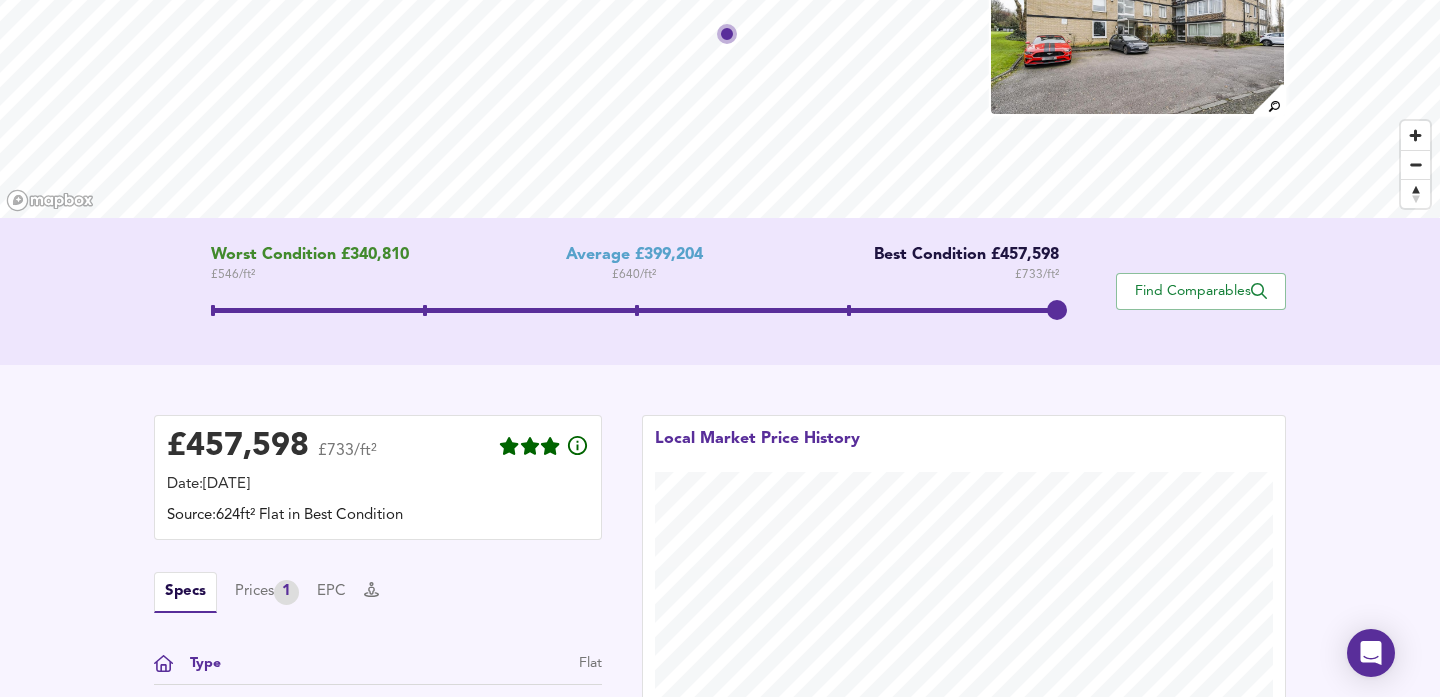 drag, startPoint x: 845, startPoint y: 313, endPoint x: 1074, endPoint y: 318, distance: 229.05458 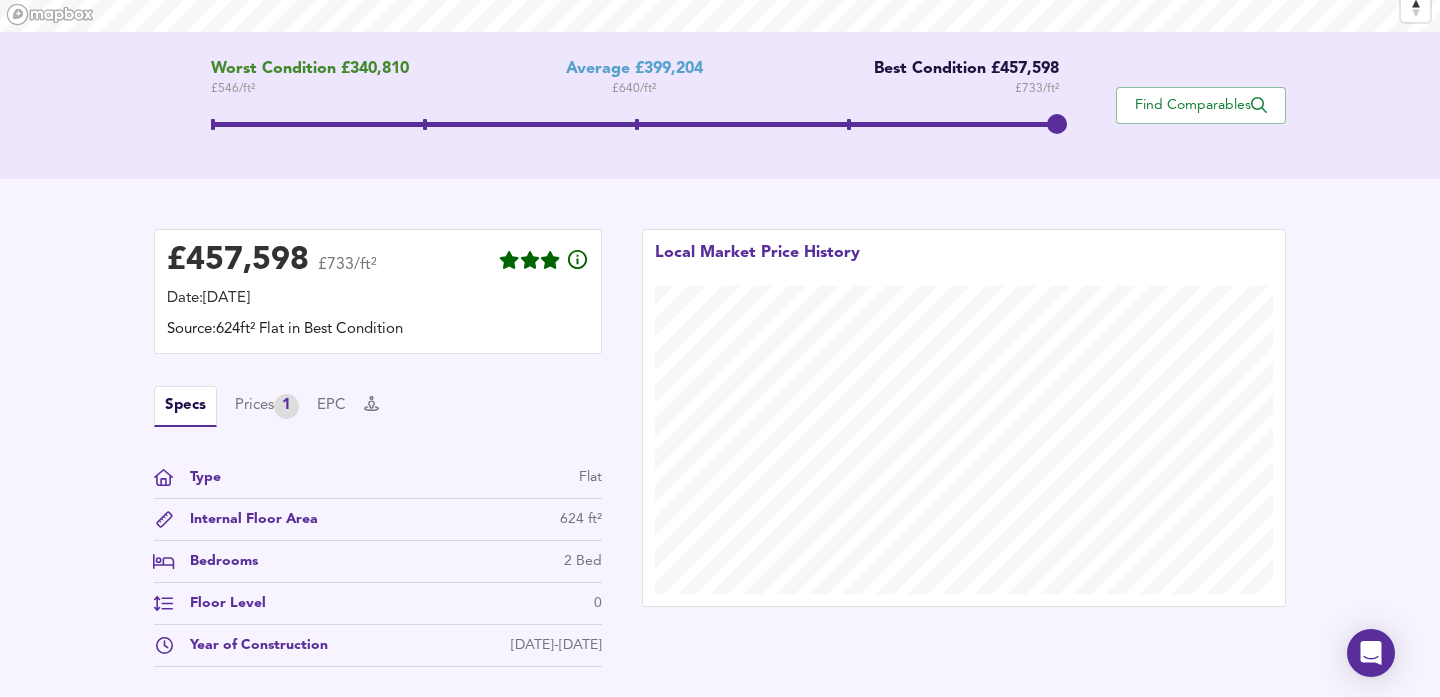 scroll, scrollTop: 384, scrollLeft: 0, axis: vertical 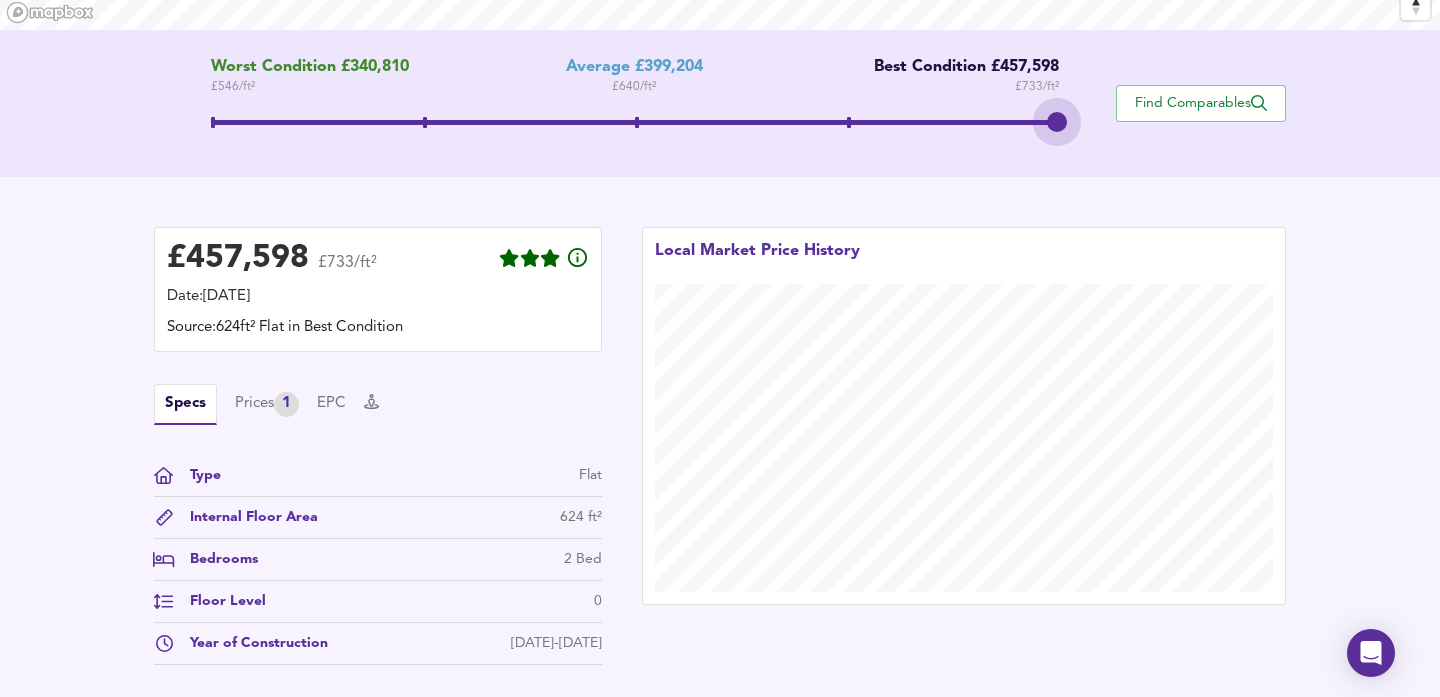 drag, startPoint x: 1058, startPoint y: 127, endPoint x: 917, endPoint y: 127, distance: 141 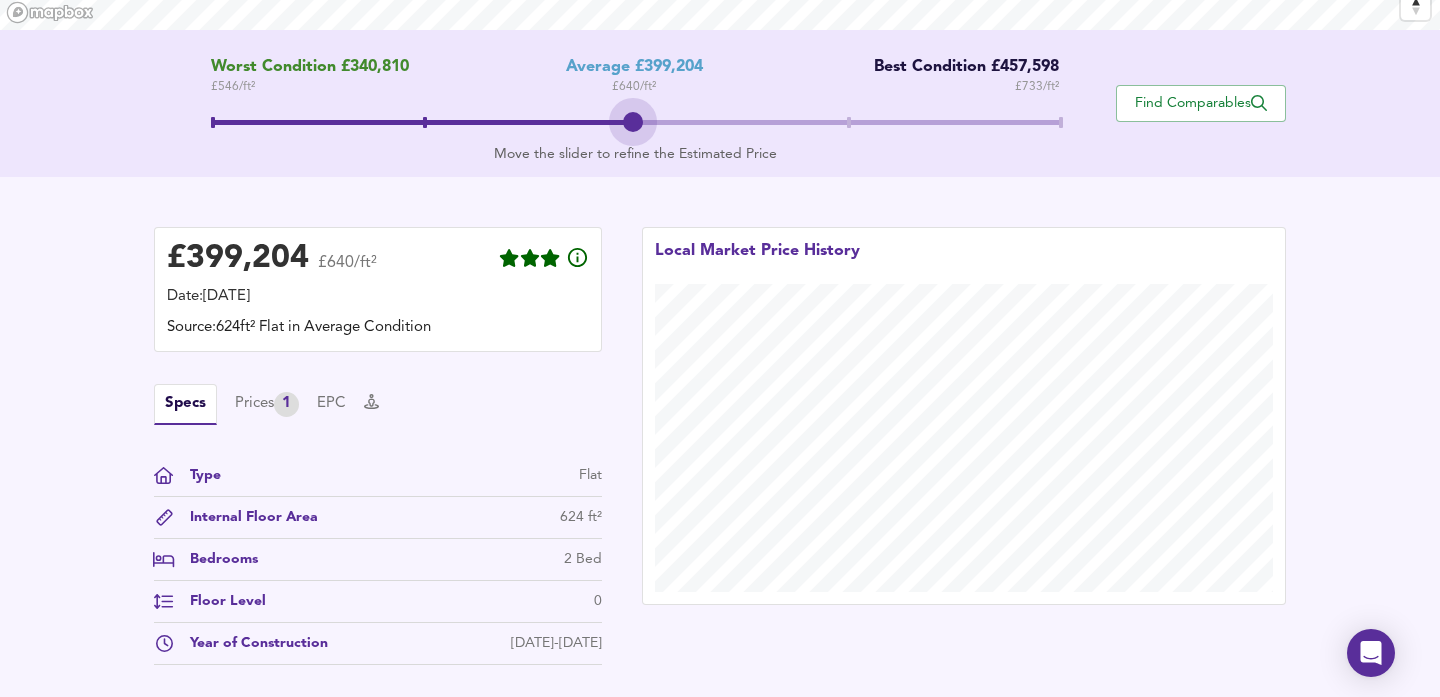 drag, startPoint x: 841, startPoint y: 122, endPoint x: 627, endPoint y: 124, distance: 214.00934 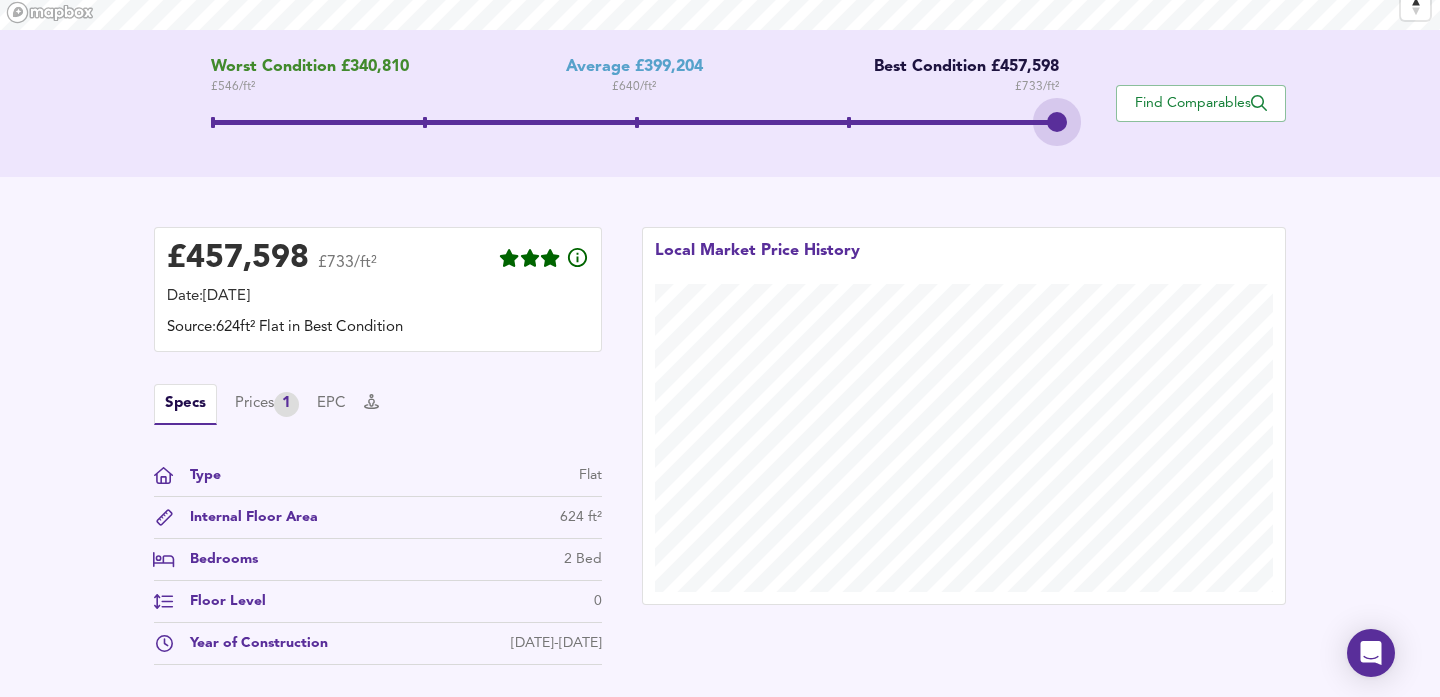 drag, startPoint x: 640, startPoint y: 126, endPoint x: 1034, endPoint y: 134, distance: 394.0812 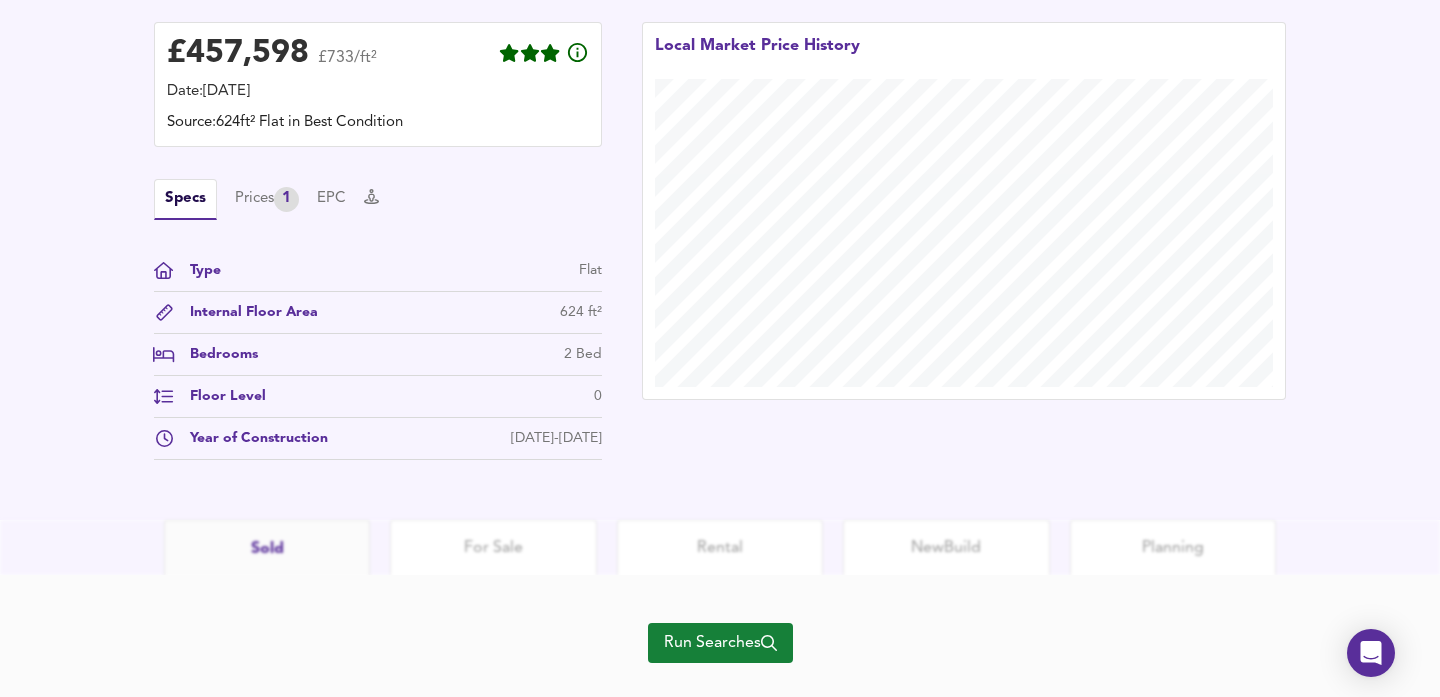 scroll, scrollTop: 627, scrollLeft: 0, axis: vertical 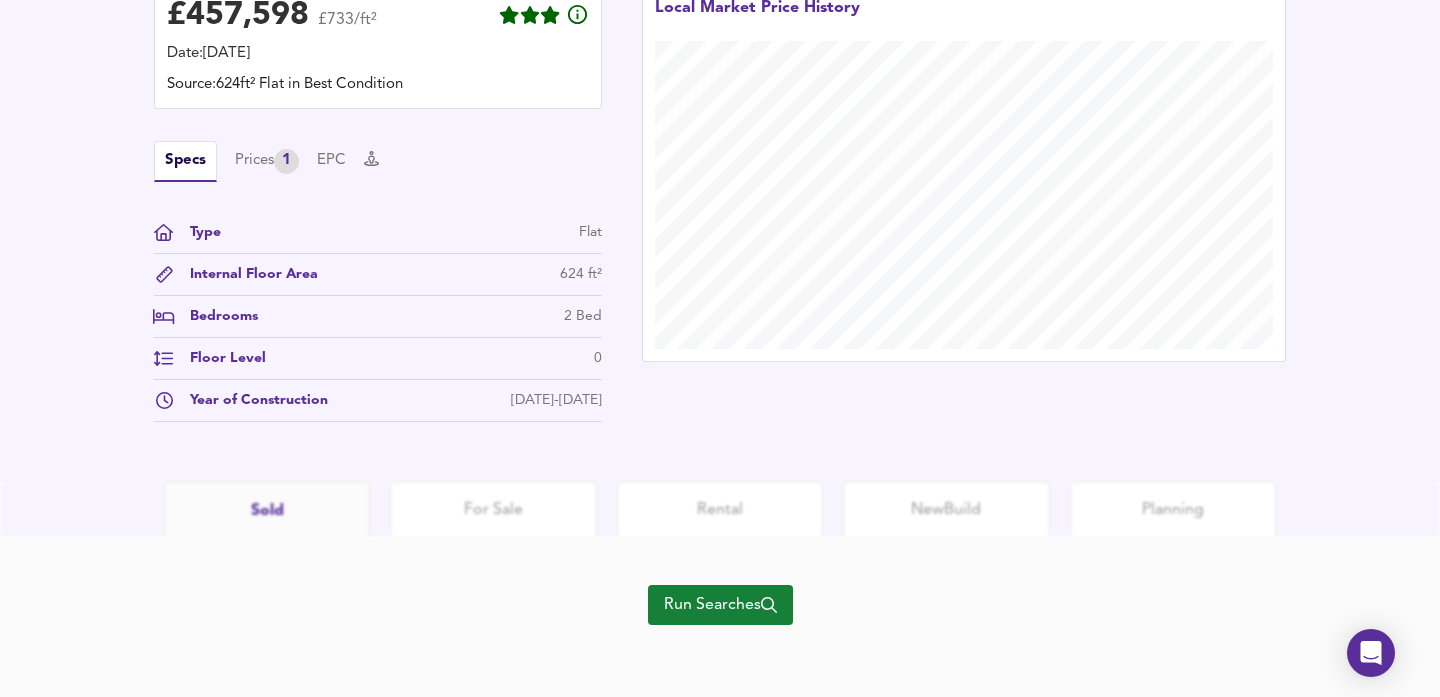 click on "Run Searches" at bounding box center [720, 605] 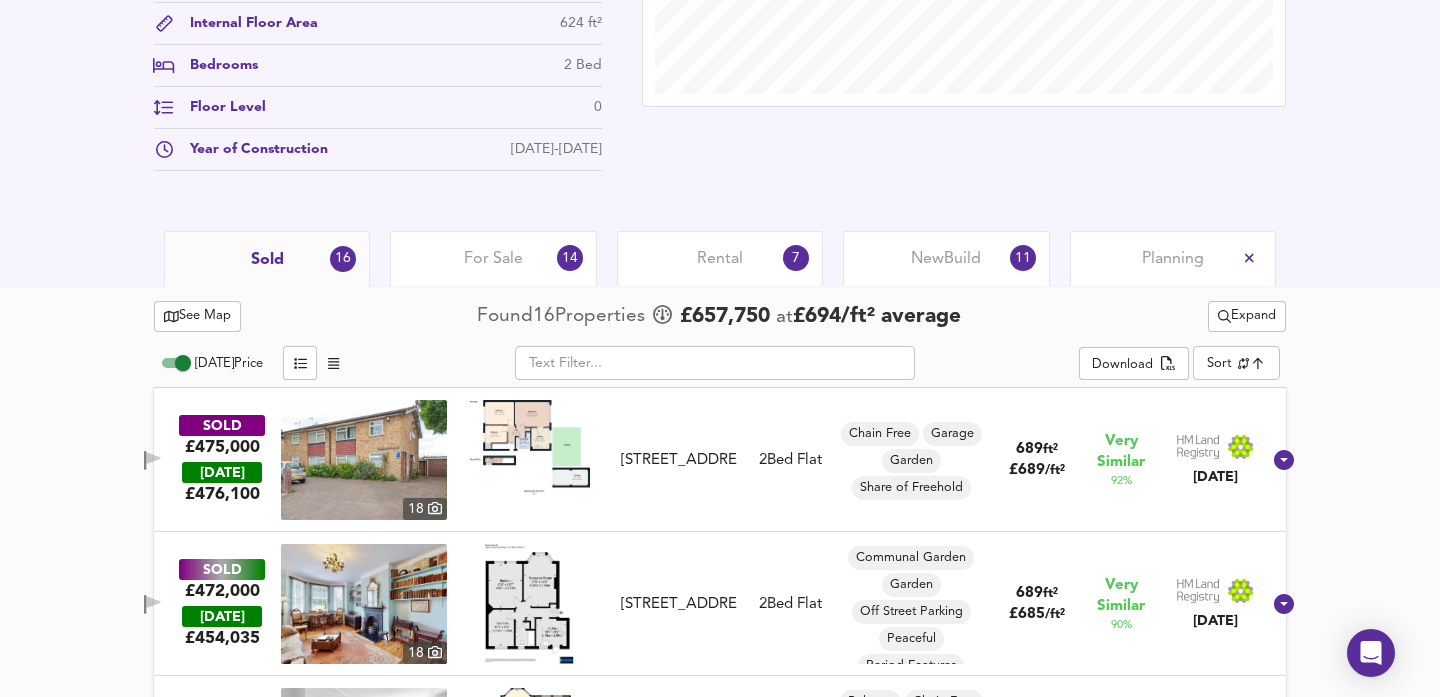 scroll, scrollTop: 797, scrollLeft: 0, axis: vertical 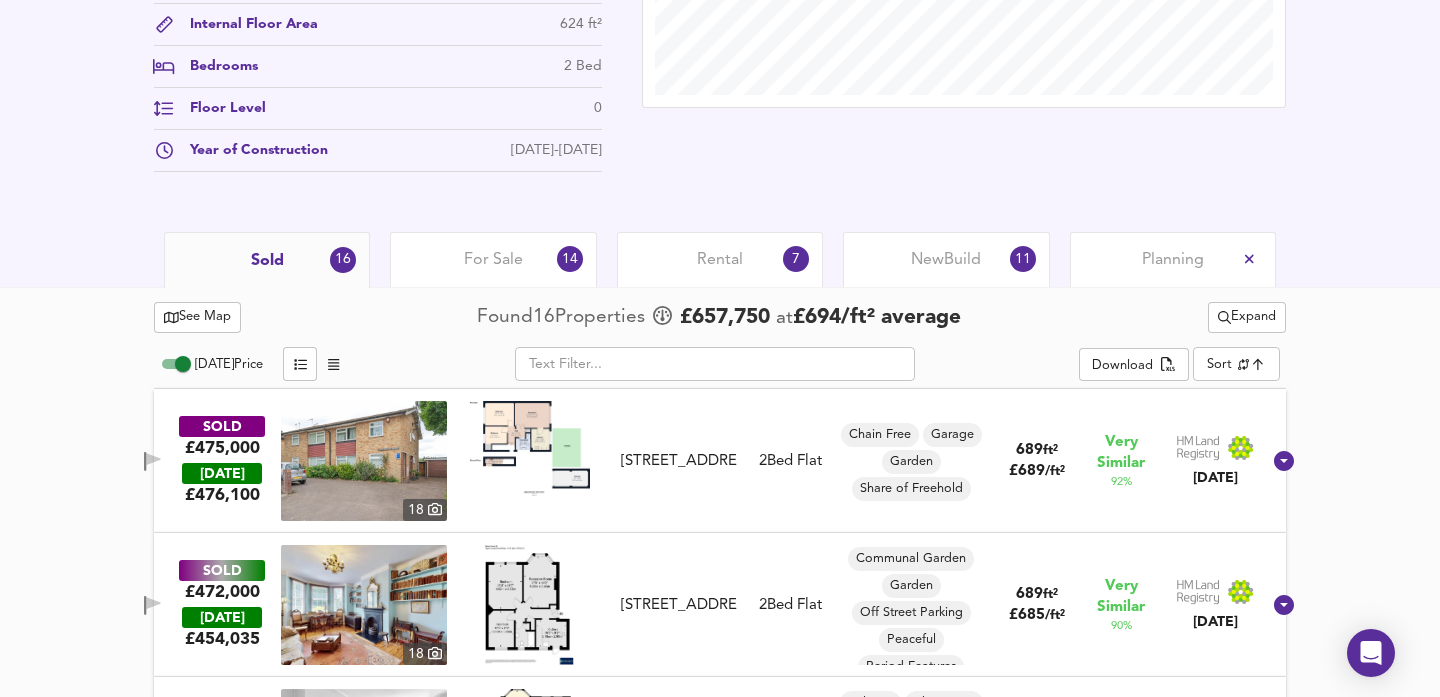 click on "Map Search Valuation    9 Log out 9 Highgate Edge,  Great North Road, London, Haringey, N2 0NT Download Share £ 457,598   £733/ft²   Date:  30 July 2025 Source:  624ft² Flat in Best Condition EDIT Specs Prices   1 EPC Type Flat Internal Floor Area 624 ft² Bedrooms 2 Bed Floor Level 0 Year of Construction 1950-1966   Local Market Price History   Sold 16 For Sale 14 Rental 7 New  Build 11 Planning   See Map Found  16  Propert ies     £ 657,750   at  £ 694 / ft²   average      Expand Today  Price           ​ Download   Sort   similarityscore ​ SOLD £475,000   TODAY  £ 476,100   18     14 Wellington Place, Great North Road, N2 0PN 14 Wellington Place, Great North Road, N2 0PN 2  Bed   Flat Chain Free Garage Garden Share of Freehold 689 ft² £ 689 / ft² Very Similar 92 % 7 Feb 2025 SOLD £472,000   TODAY  £ 454,035   18     Flat 14, Manor Court, Aylmer Road, N2 0PJ Flat 14, Manor Court, Aylmer Road, N2 0PJ 2  Bed   Flat Communal Garden Garden Off Street Parking" at bounding box center [720, -449] 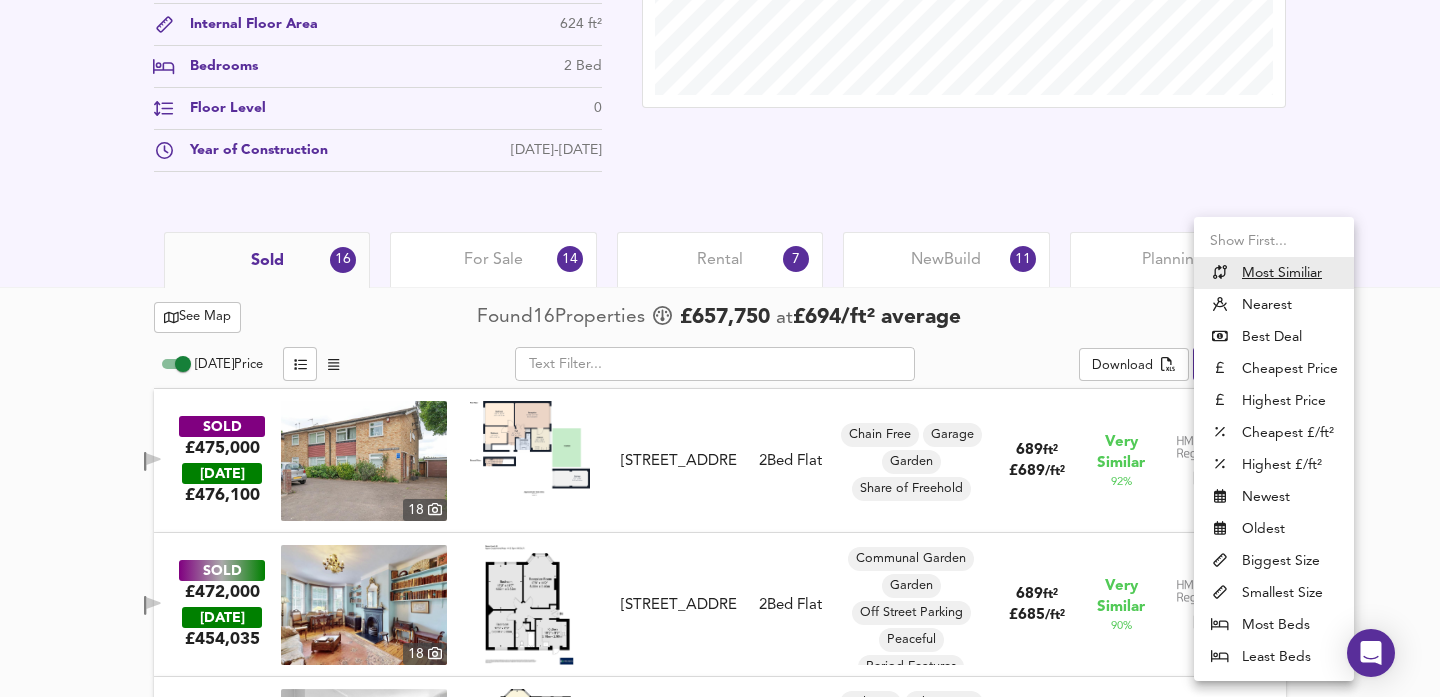 click at bounding box center [720, 348] 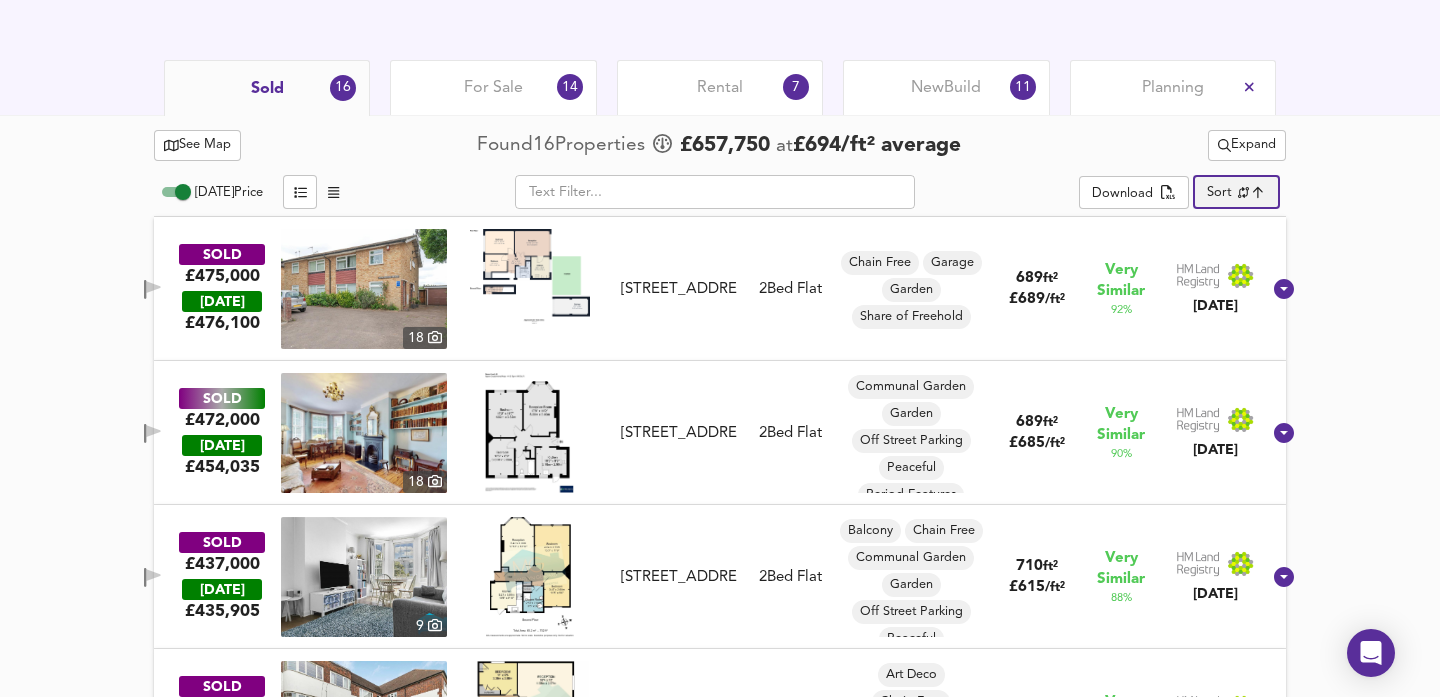 scroll, scrollTop: 973, scrollLeft: 0, axis: vertical 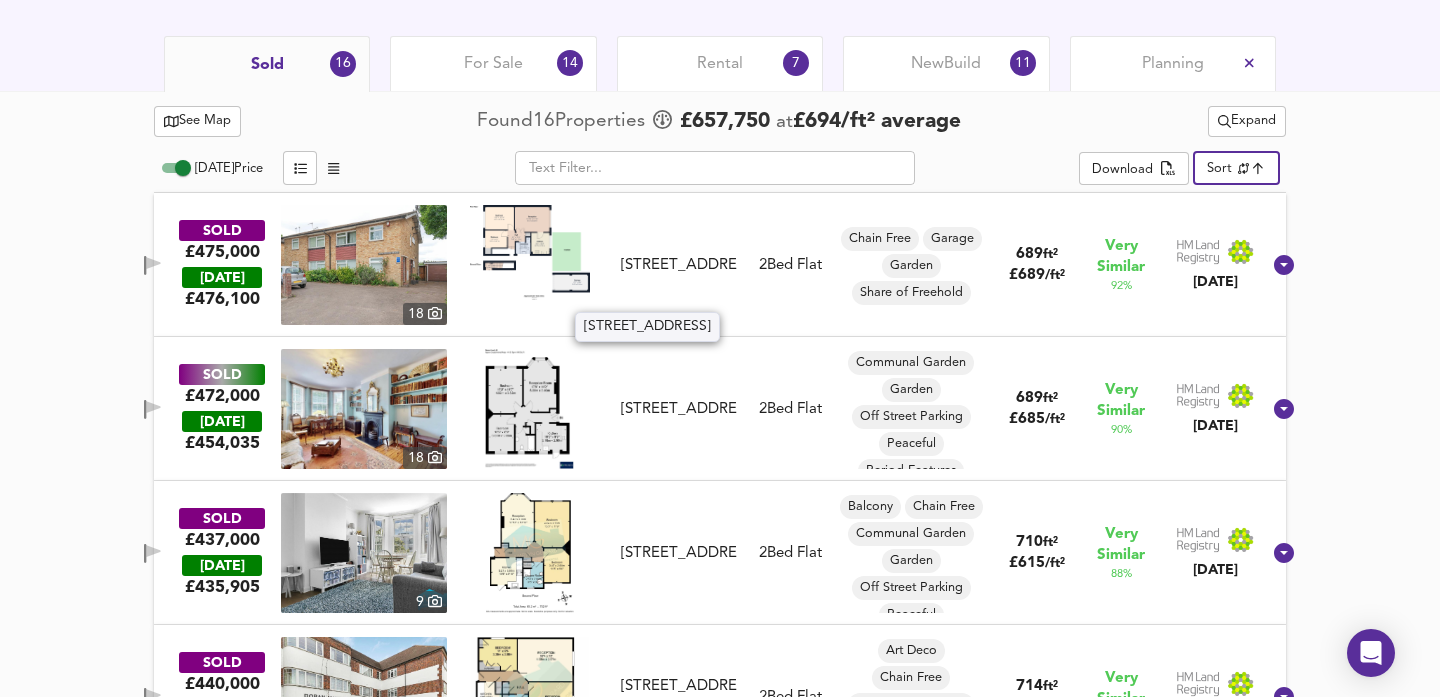 click on "[STREET_ADDRESS]" at bounding box center (679, 265) 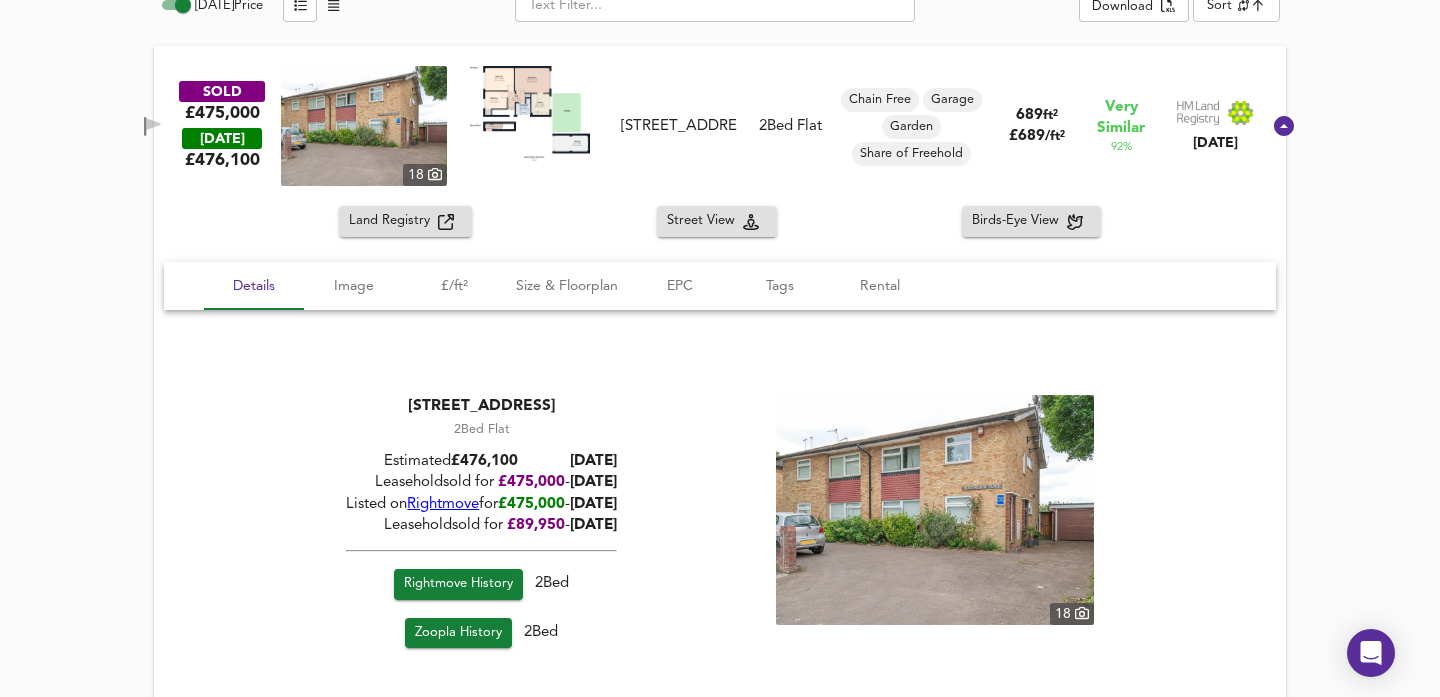 scroll, scrollTop: 1153, scrollLeft: 0, axis: vertical 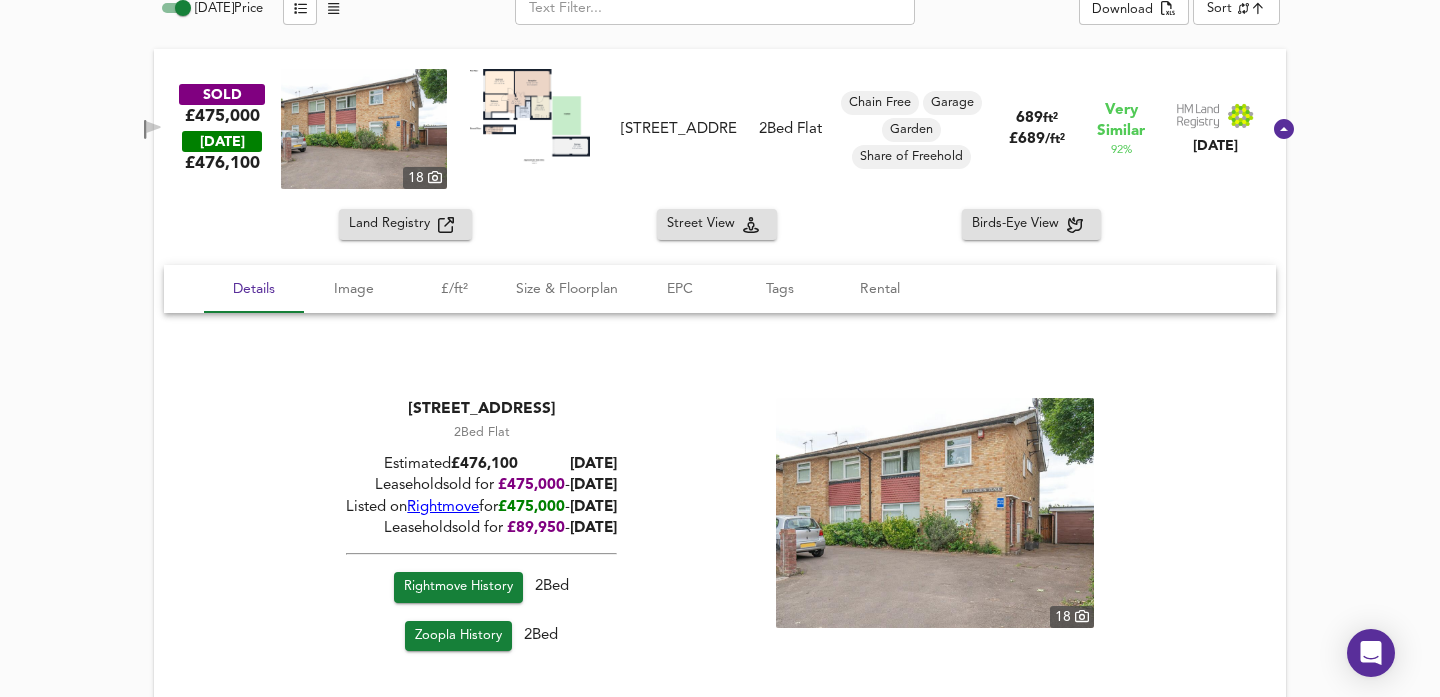 click at bounding box center (530, 116) 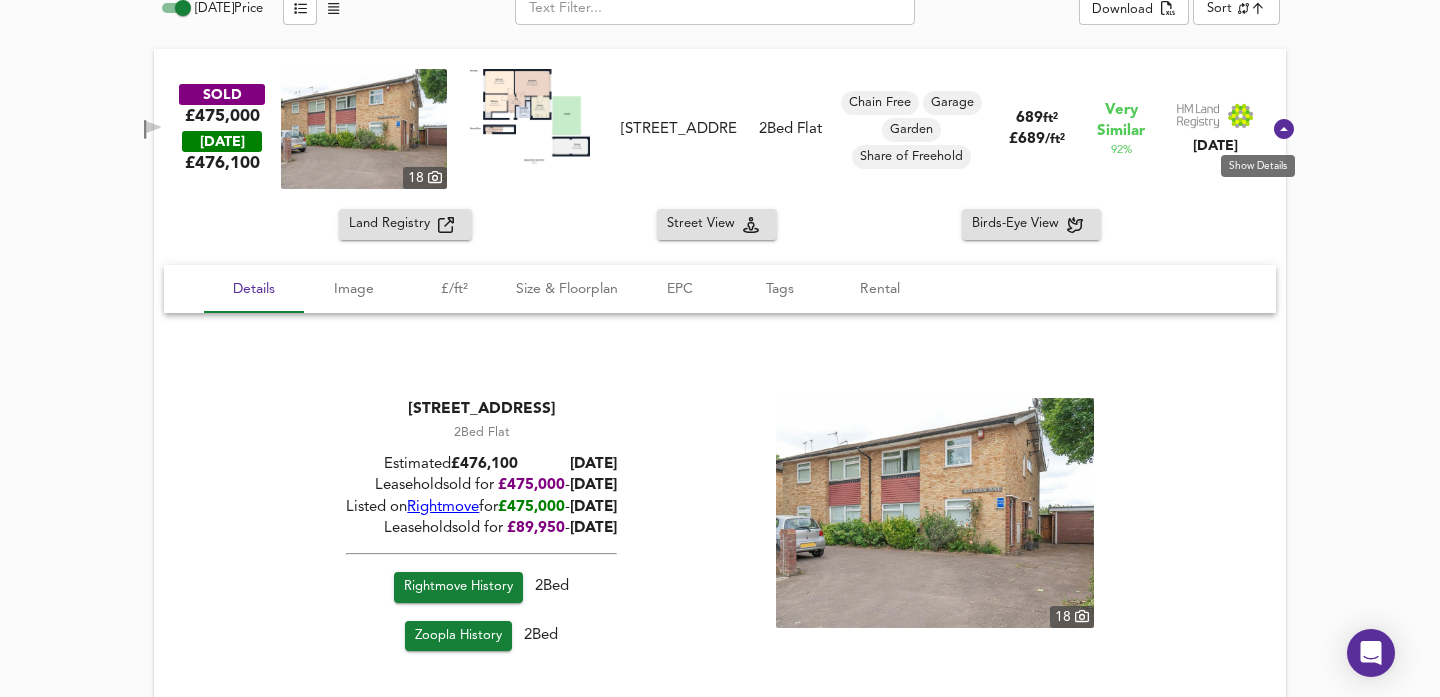 click 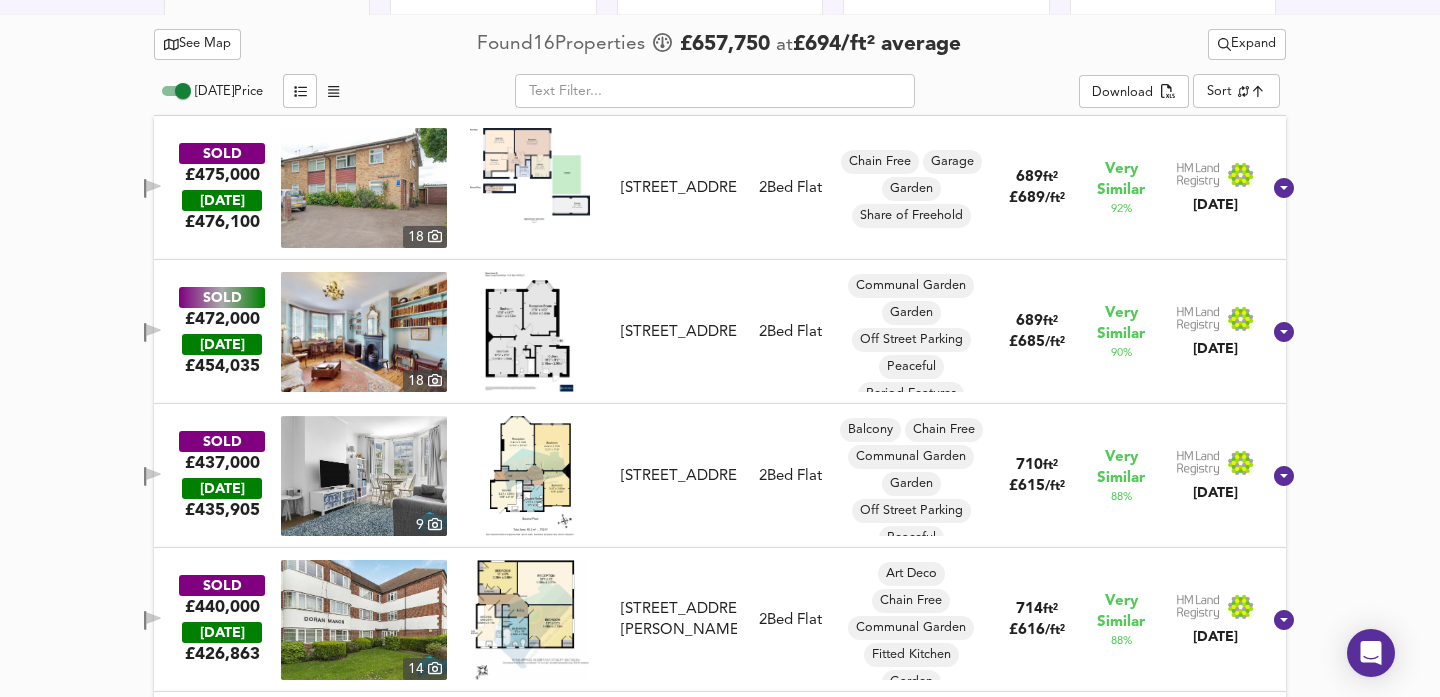 scroll, scrollTop: 1062, scrollLeft: 0, axis: vertical 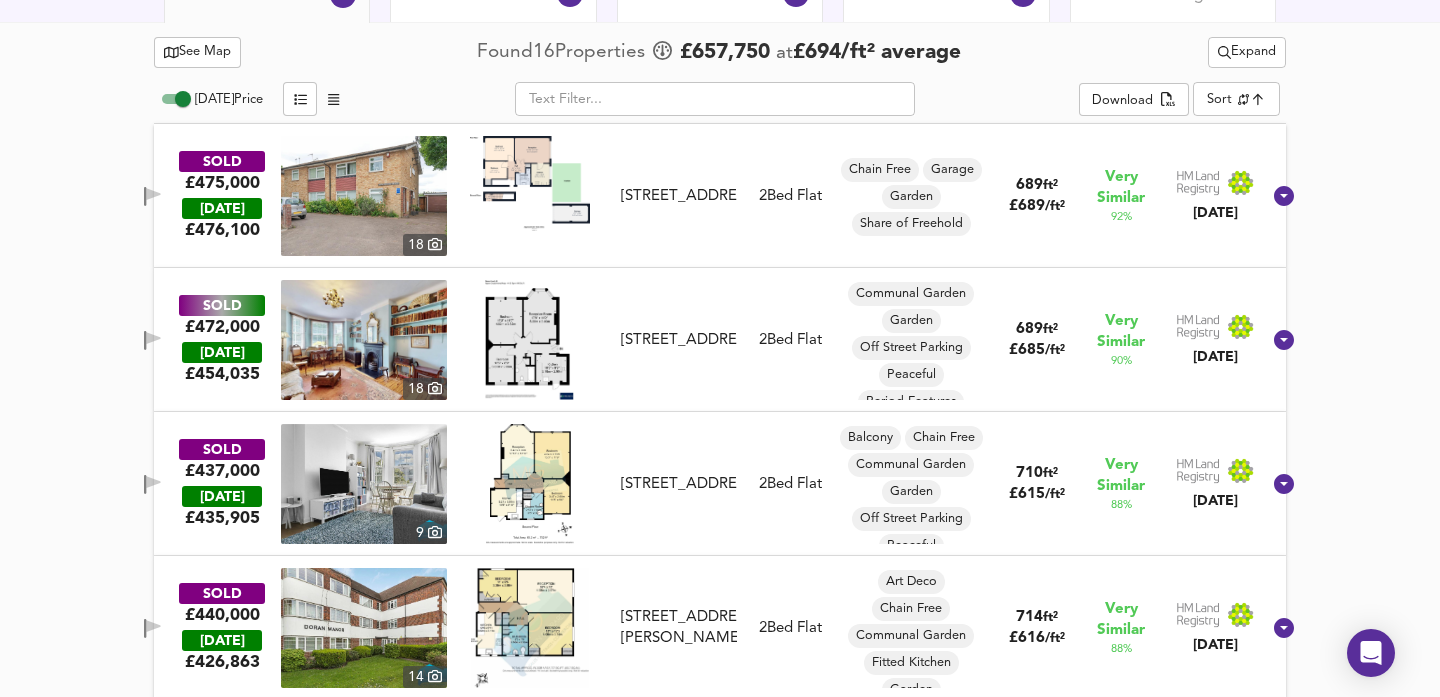 click on "Expand" at bounding box center [1247, 52] 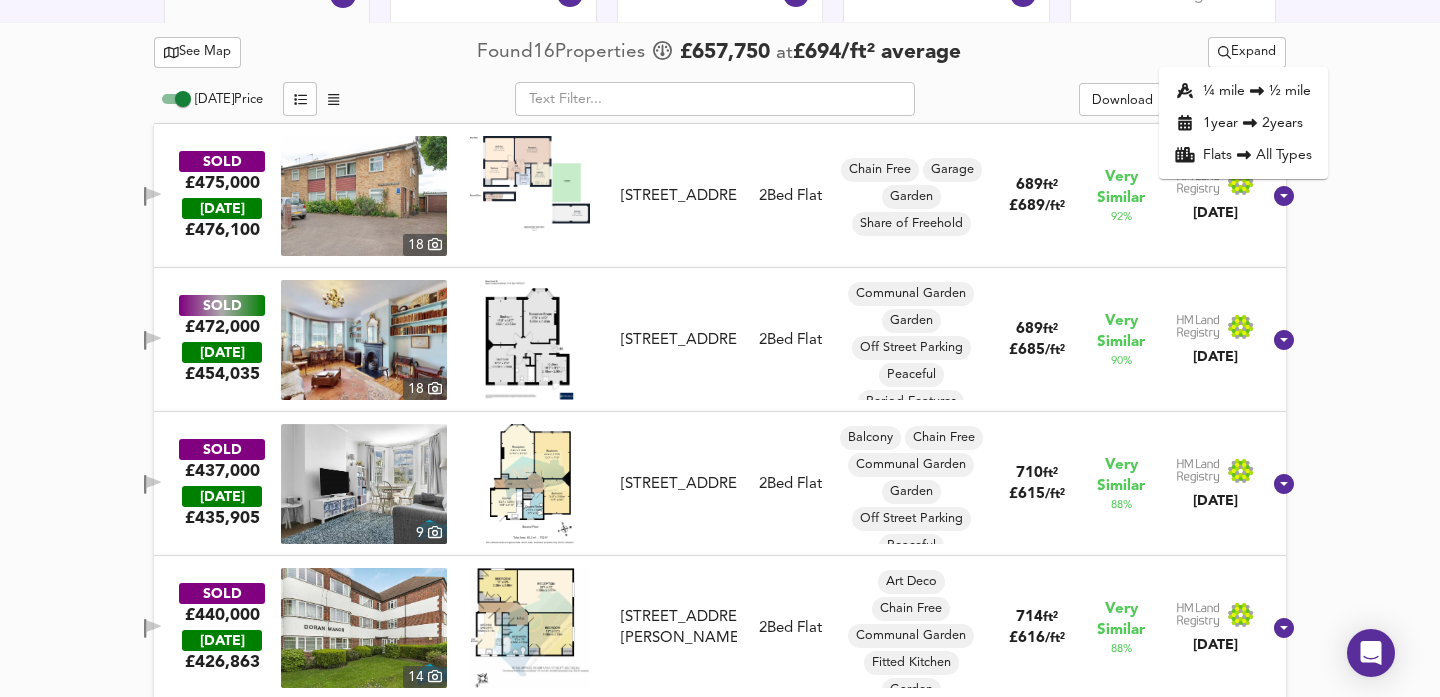 click on "See Map Found  16  Propert ies     £ 657,750   at  £ 694 / ft²   average      Expand ¼ mile ½ mile 1  year 2  years Flats All Types [DATE]  Price           ​ Download   Sort   similarityscore ​ SOLD £475,000   [DATE]  £ 476,100   [GEOGRAPHIC_DATA][STREET_ADDRESS] [STREET_ADDRESS] 2  Bed   Flat Chain Free Garage Garden Share of Freehold 689 ft² £ 689 / ft² Very Similar 92 % [DATE] SOLD £472,000   [DATE]  £ 454,035   [GEOGRAPHIC_DATA][STREET_ADDRESS][STREET_ADDRESS] 2  Bed   Flat [GEOGRAPHIC_DATA] Off Street Parking Peaceful Period Features Purpose Built Share of Freehold Spacious 689 ft² £ 685 / ft² Very Similar 90 % [DATE] SOLD £437,000   [DATE]  £ 435,905   [STREET_ADDRESS][GEOGRAPHIC_DATA][STREET_ADDRESS] 2  Bed   Flat Balcony Chain Free Communal Garden Garden Off Street Parking Peaceful Purpose Built 710 ft² £ 615" at bounding box center (720, 1230) 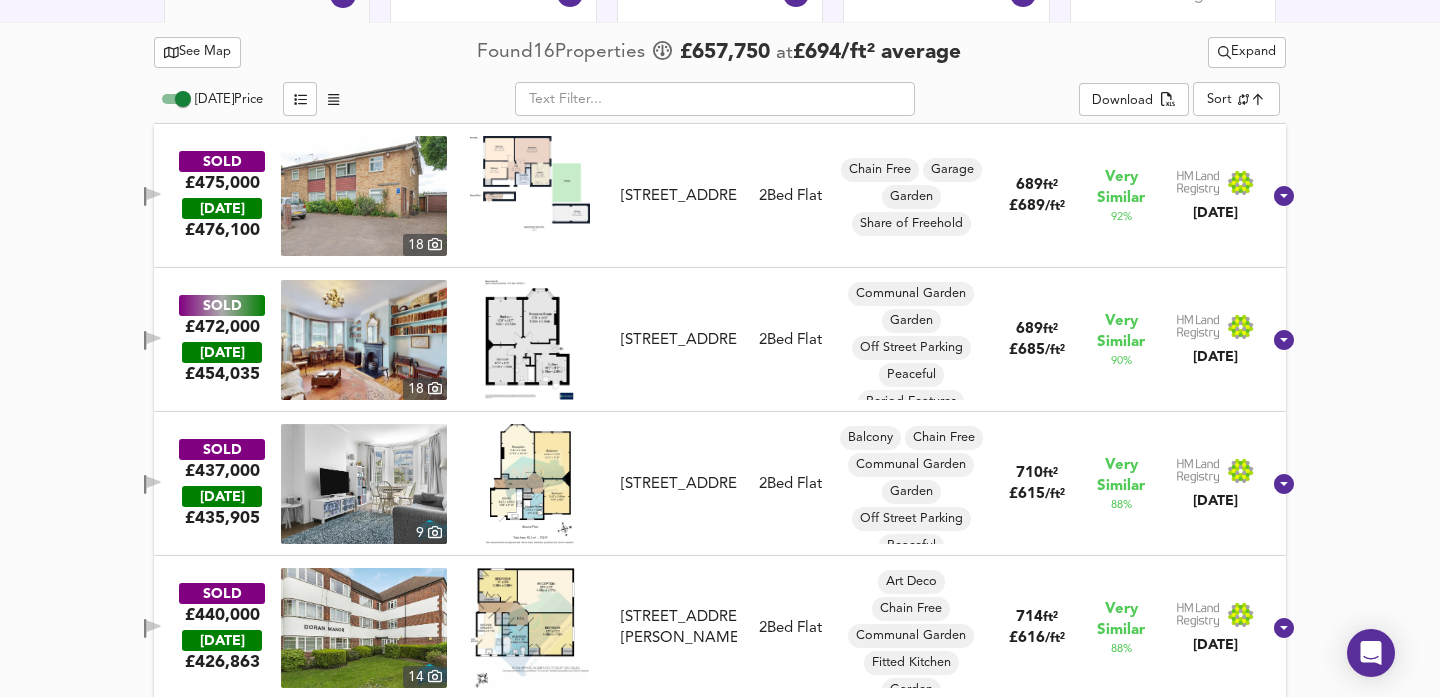 click on "Map Search Valuation    9 Log out 9 Highgate Edge,  Great North Road, London, Haringey, N2 0NT Download Share £ 457,598   £733/ft²   Date:  30 July 2025 Source:  624ft² Flat in Best Condition EDIT Specs Prices   1 EPC Type Flat Internal Floor Area 624 ft² Bedrooms 2 Bed Floor Level 0 Year of Construction 1950-1966   Local Market Price History   Sold 16 For Sale 14 Rental 7 New  Build 11 Planning   See Map Found  16  Propert ies     £ 657,750   at  £ 694 / ft²   average      Expand Today  Price           ​ Download   Sort   similarityscore ​ SOLD £475,000   TODAY  £ 476,100   18     14 Wellington Place, Great North Road, N2 0PN 14 Wellington Place, Great North Road, N2 0PN 2  Bed   Flat Chain Free Garage Garden Share of Freehold 689 ft² £ 689 / ft² Very Similar 92 % 7 Feb 2025 SOLD £472,000   TODAY  £ 454,035   18     Flat 14, Manor Court, Aylmer Road, N2 0PJ Flat 14, Manor Court, Aylmer Road, N2 0PJ 2  Bed   Flat Communal Garden Garden Off Street Parking" at bounding box center [720, -714] 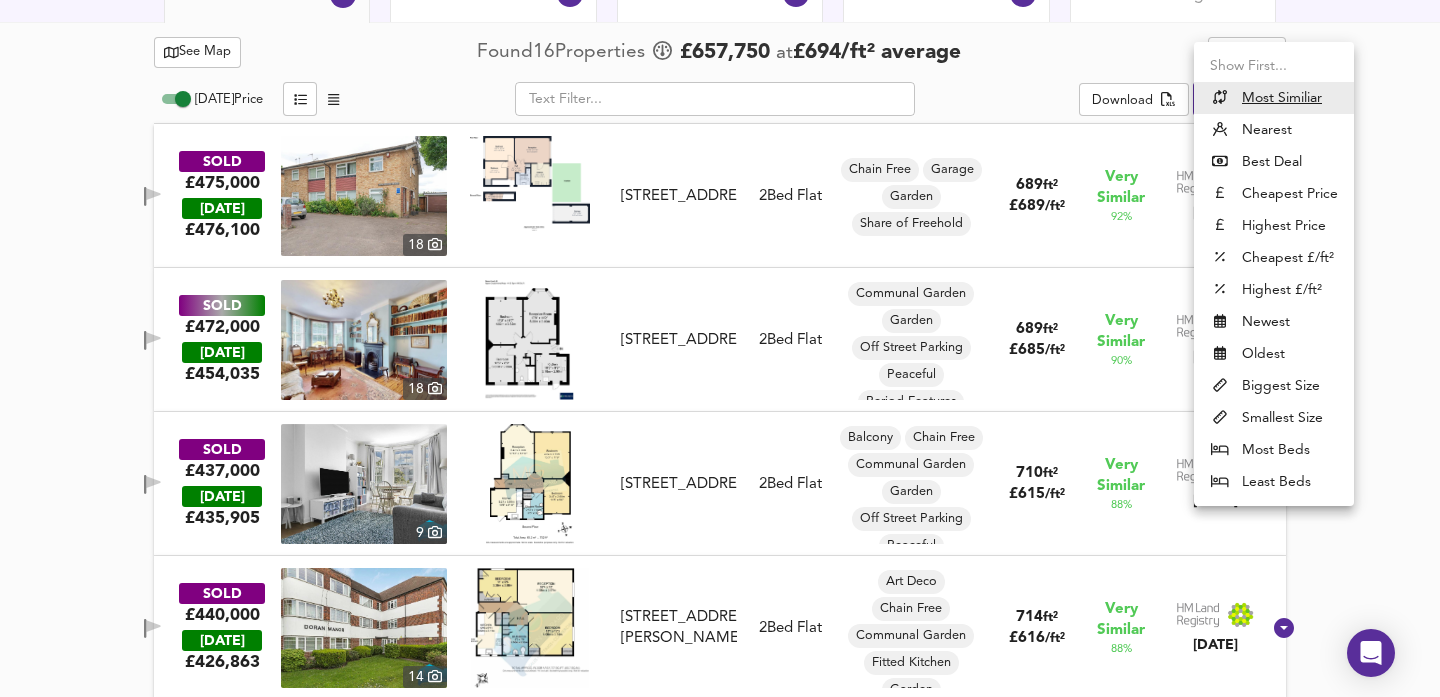 click at bounding box center (720, 348) 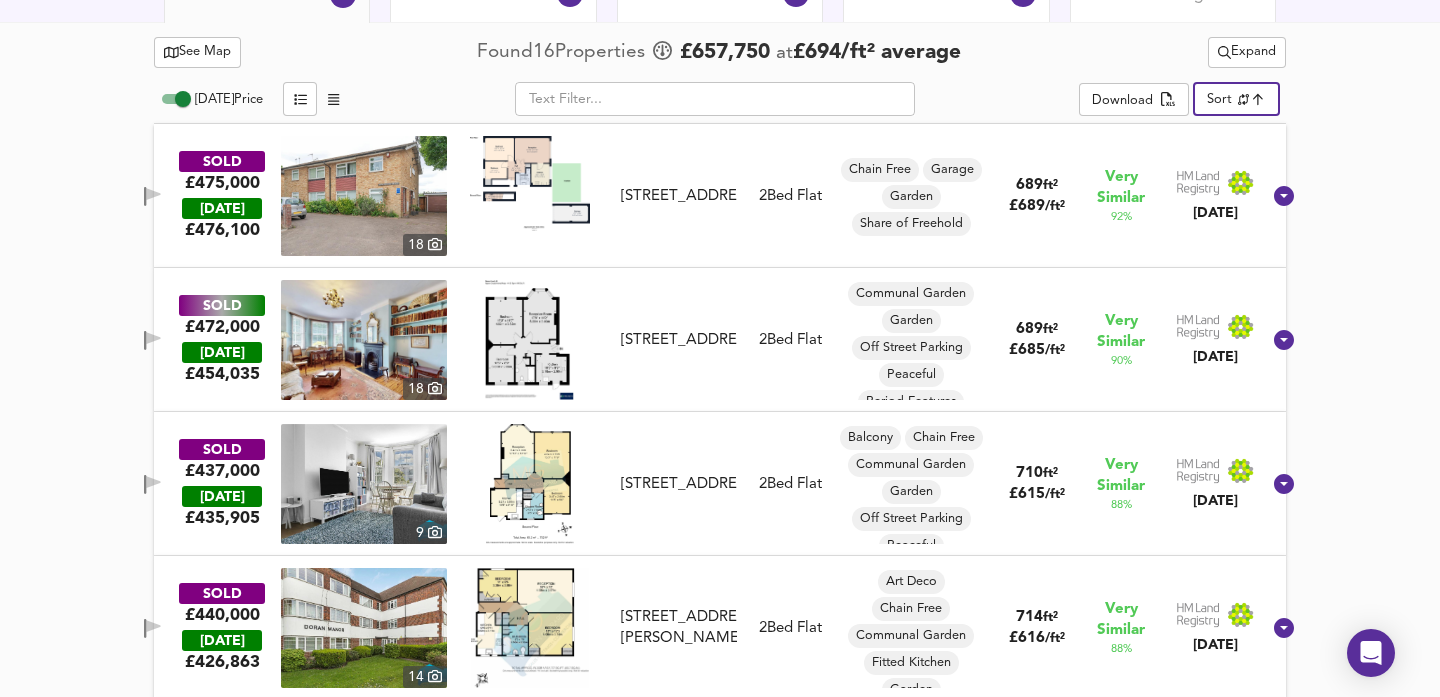 click 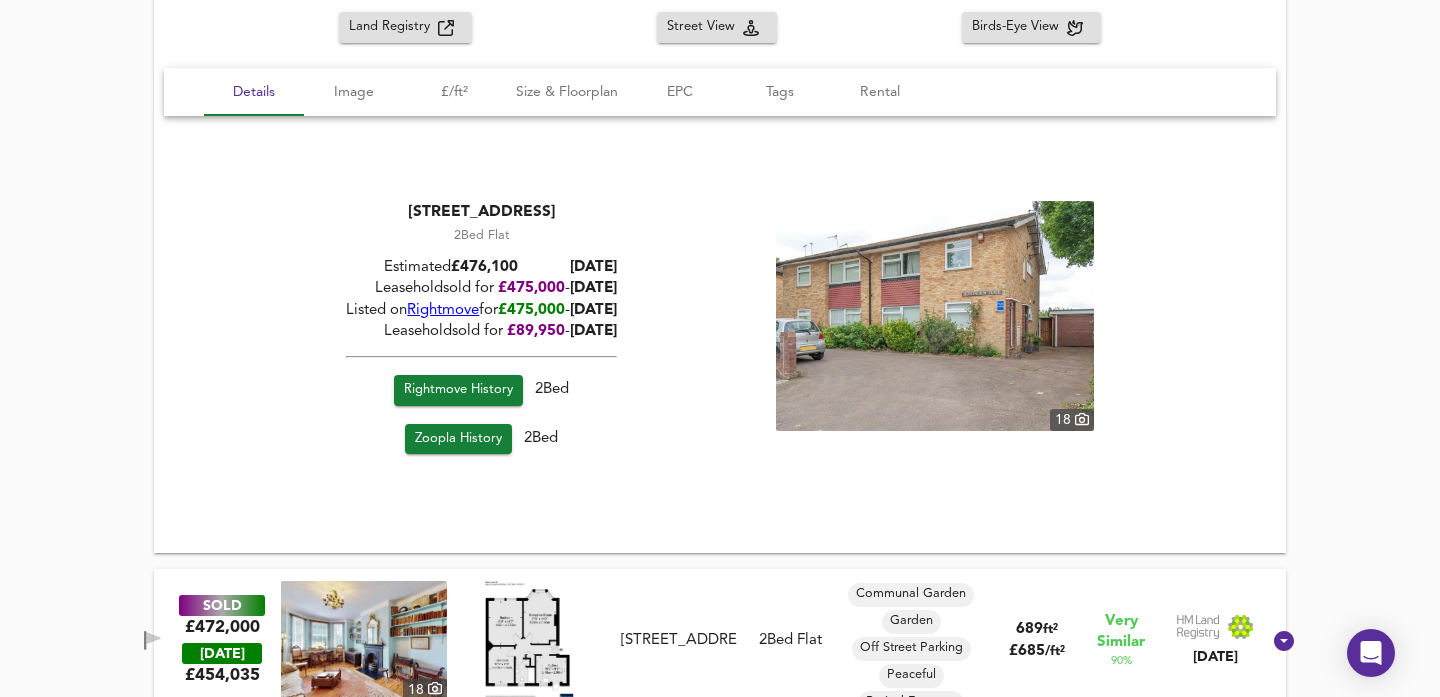 scroll, scrollTop: 1353, scrollLeft: 0, axis: vertical 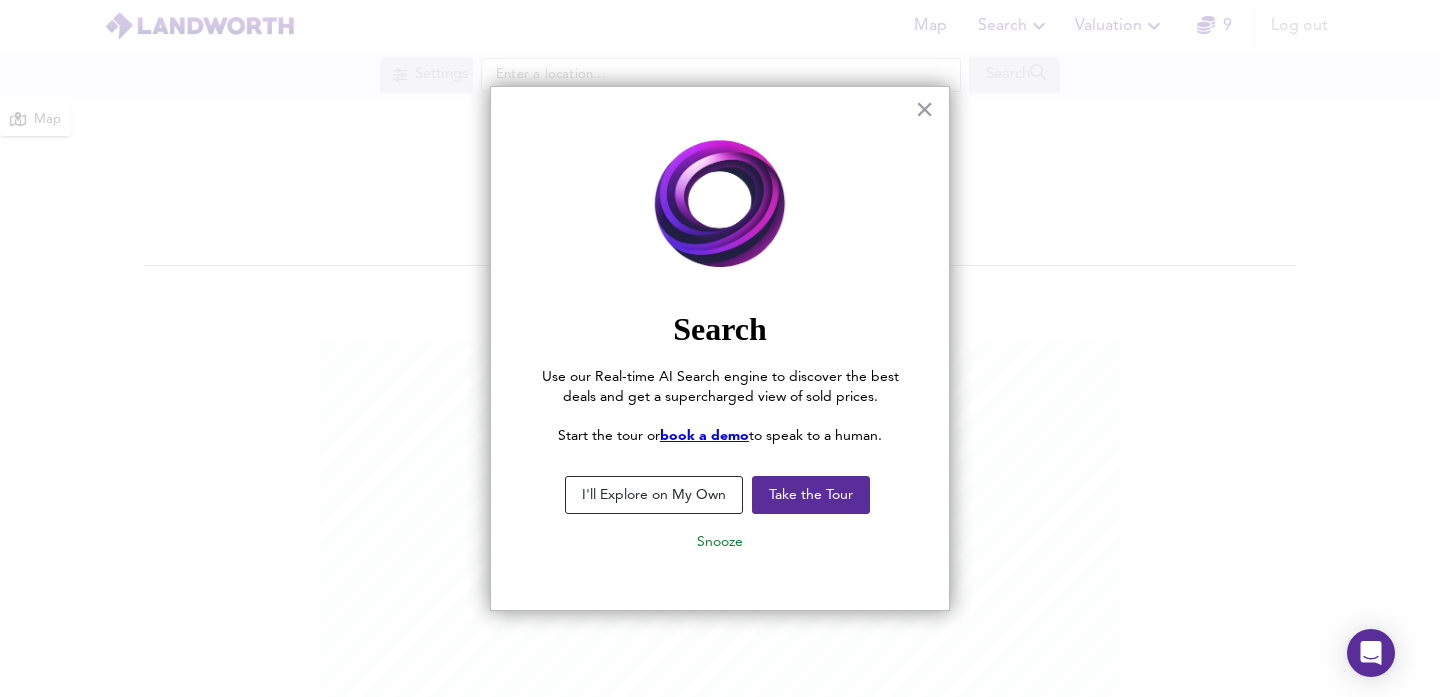 click on "I'll Explore on My Own" at bounding box center [654, 495] 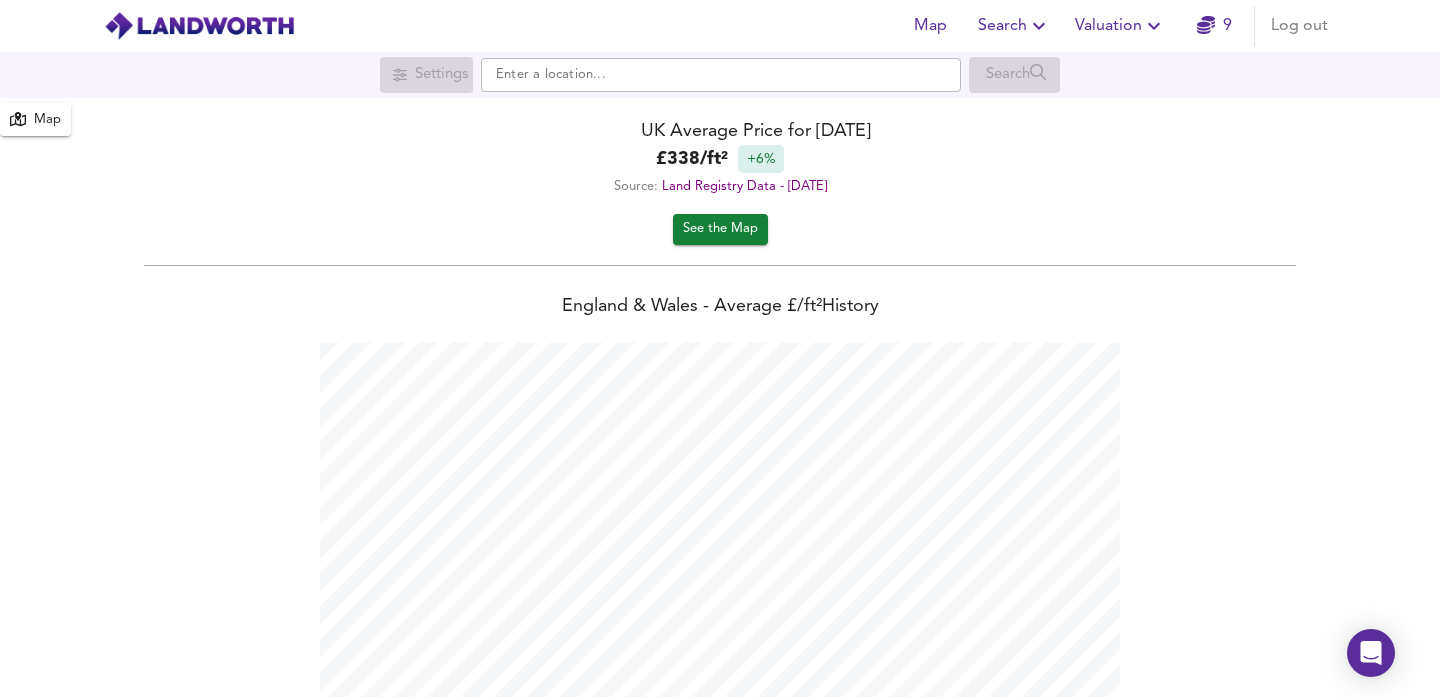 click on "Valuation" at bounding box center (1120, 26) 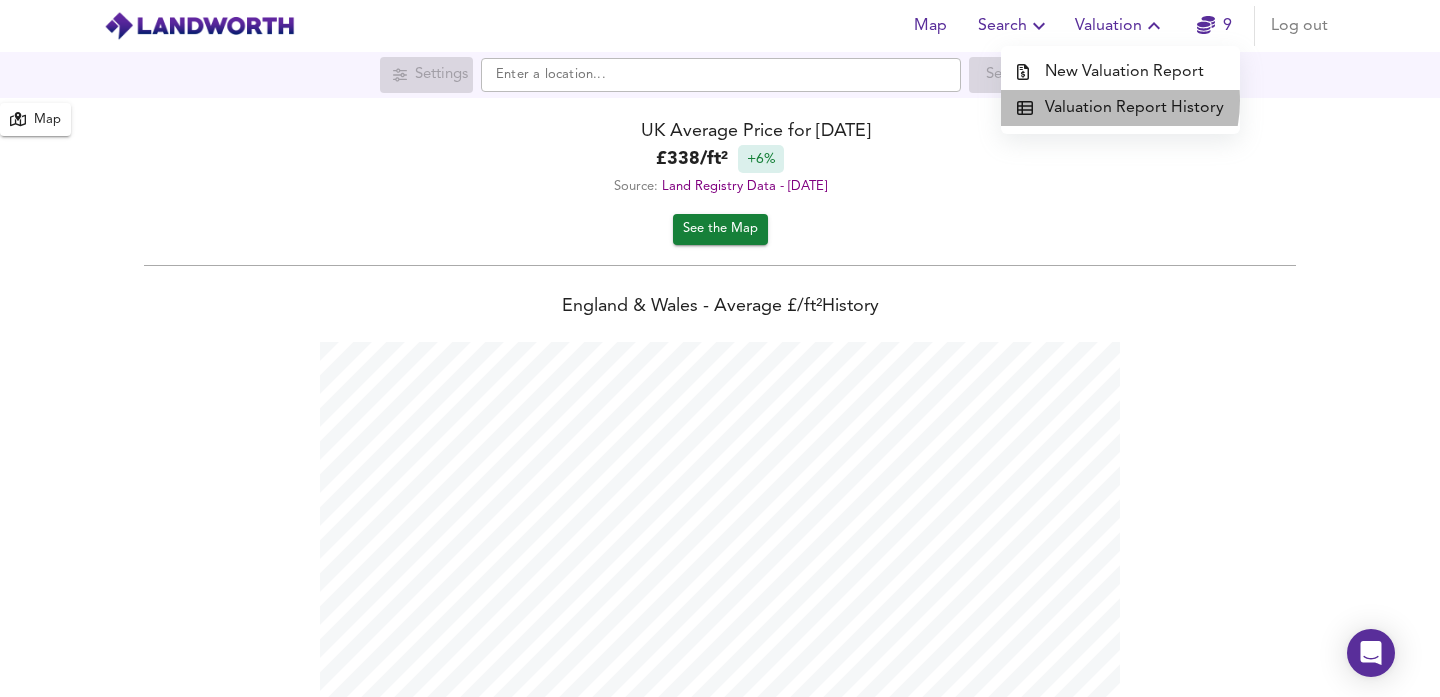 click on "Valuation Report History" at bounding box center [1120, 108] 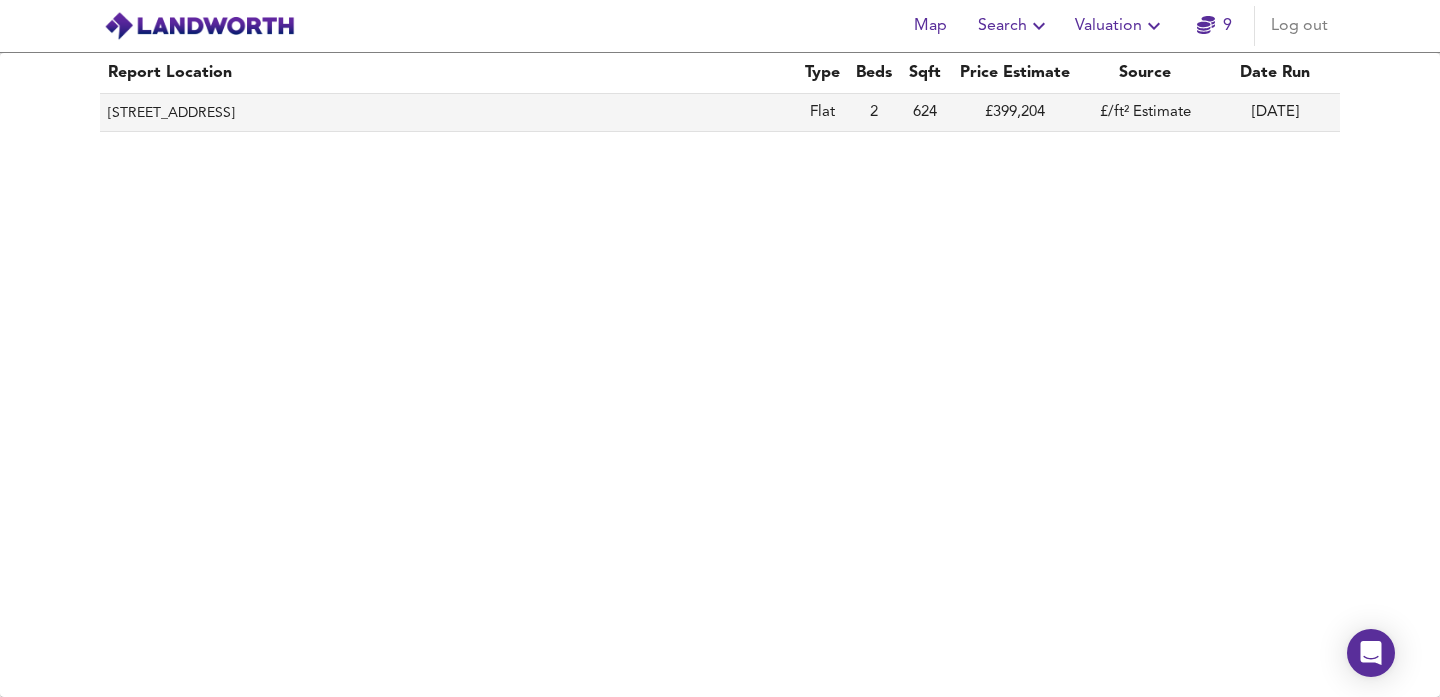 click on "[STREET_ADDRESS]" at bounding box center [448, 113] 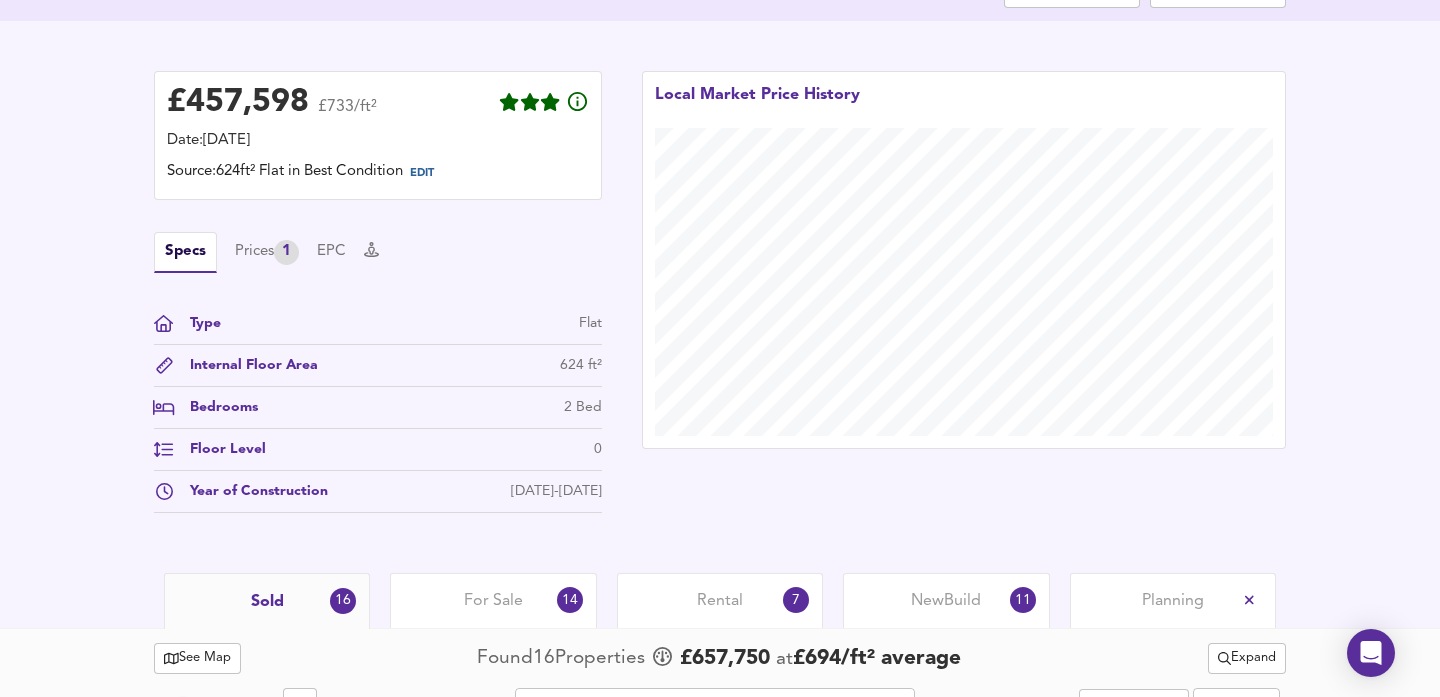 scroll, scrollTop: 910, scrollLeft: 0, axis: vertical 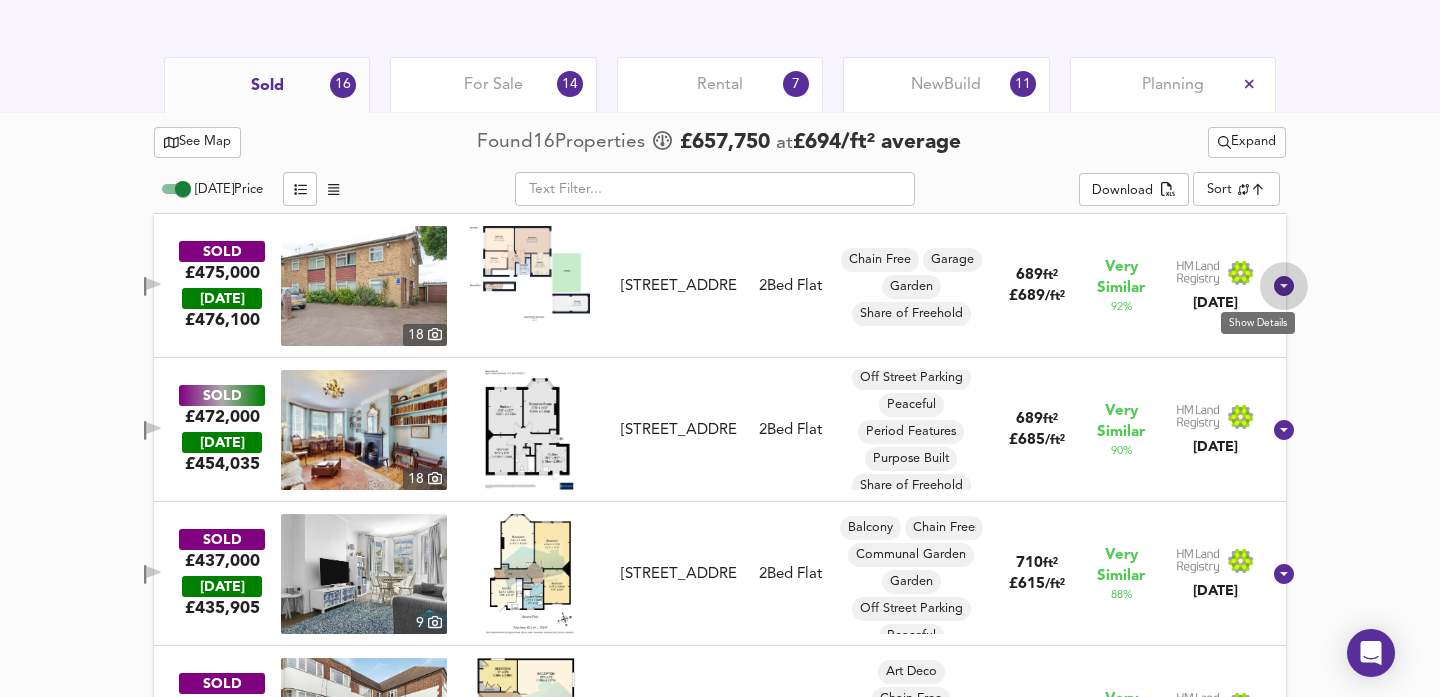 click 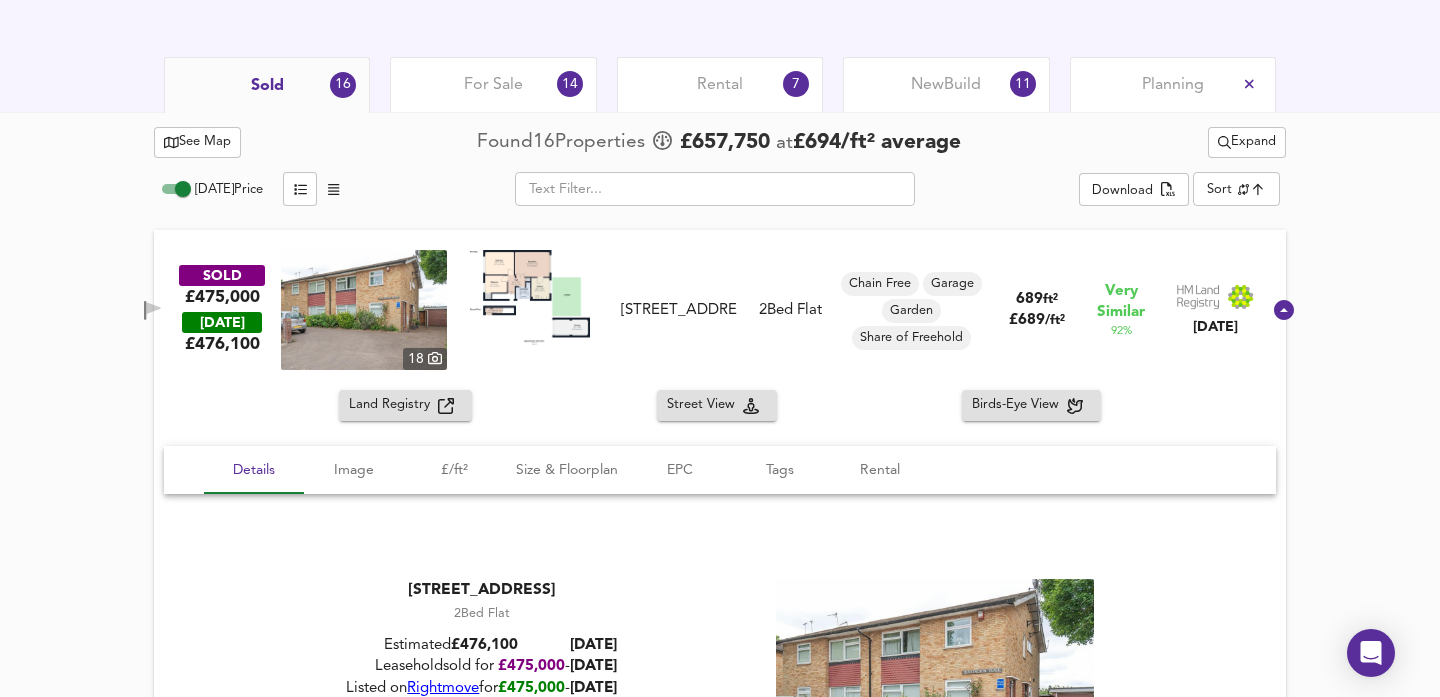 scroll, scrollTop: 1059, scrollLeft: 0, axis: vertical 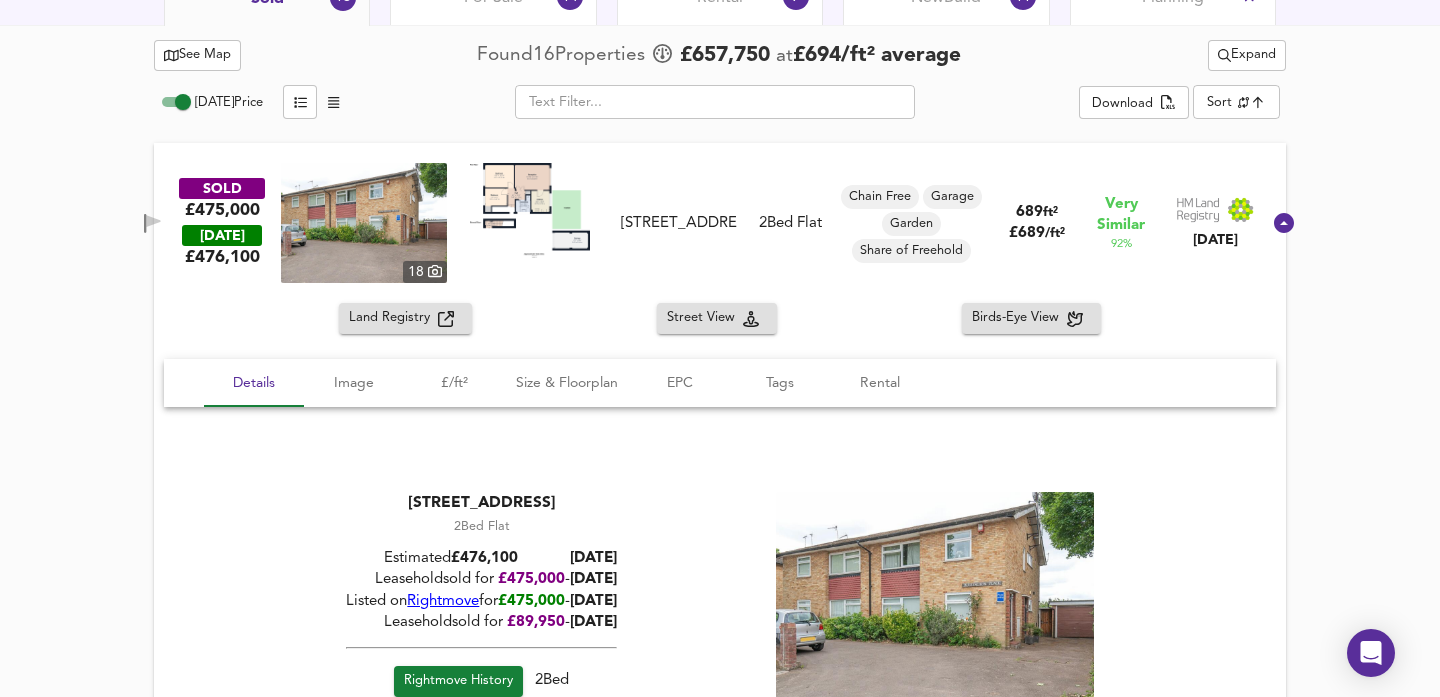 click at bounding box center [364, 223] 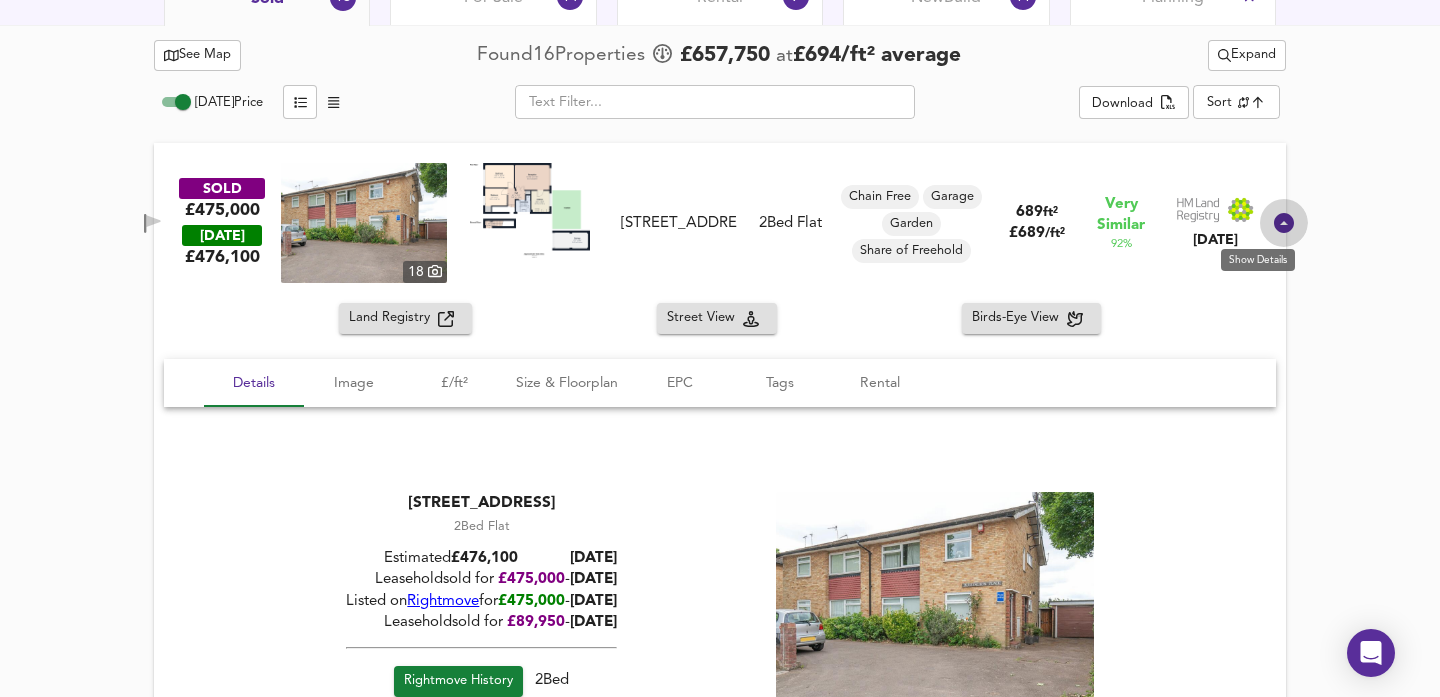 click 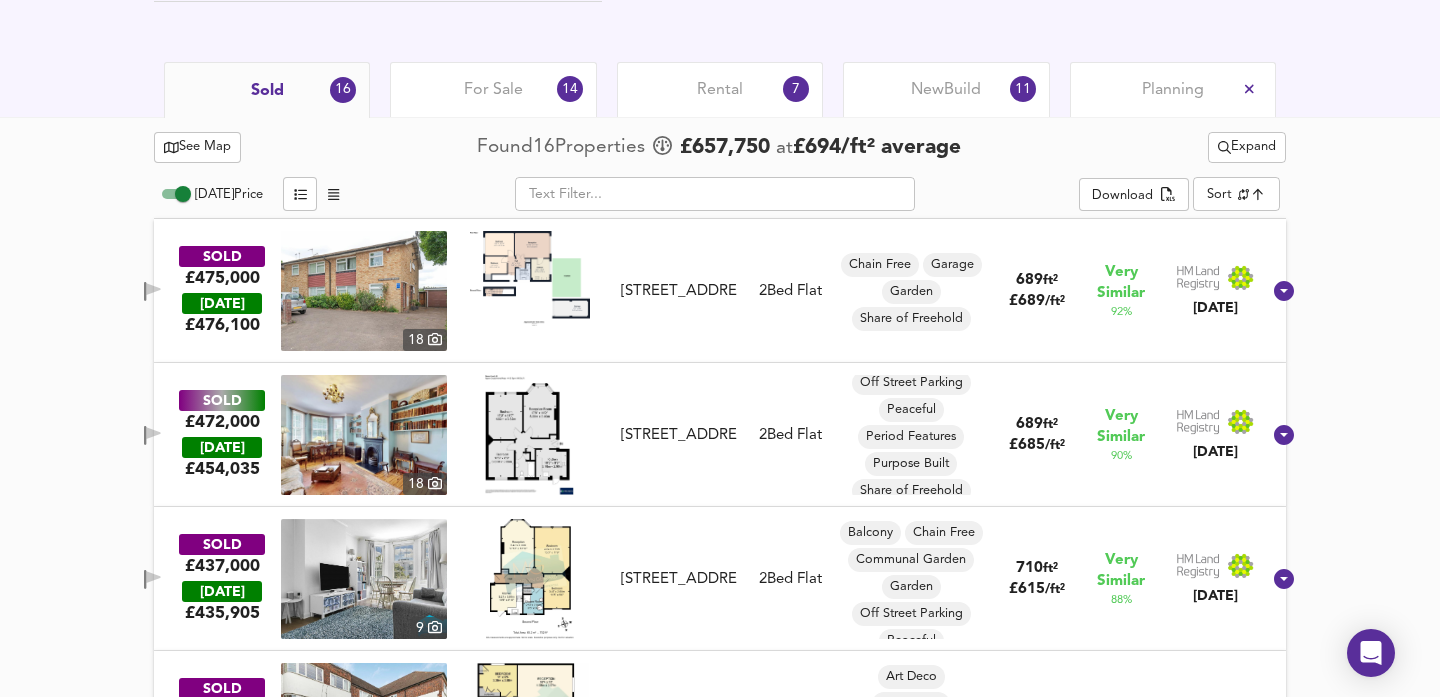 scroll, scrollTop: 962, scrollLeft: 0, axis: vertical 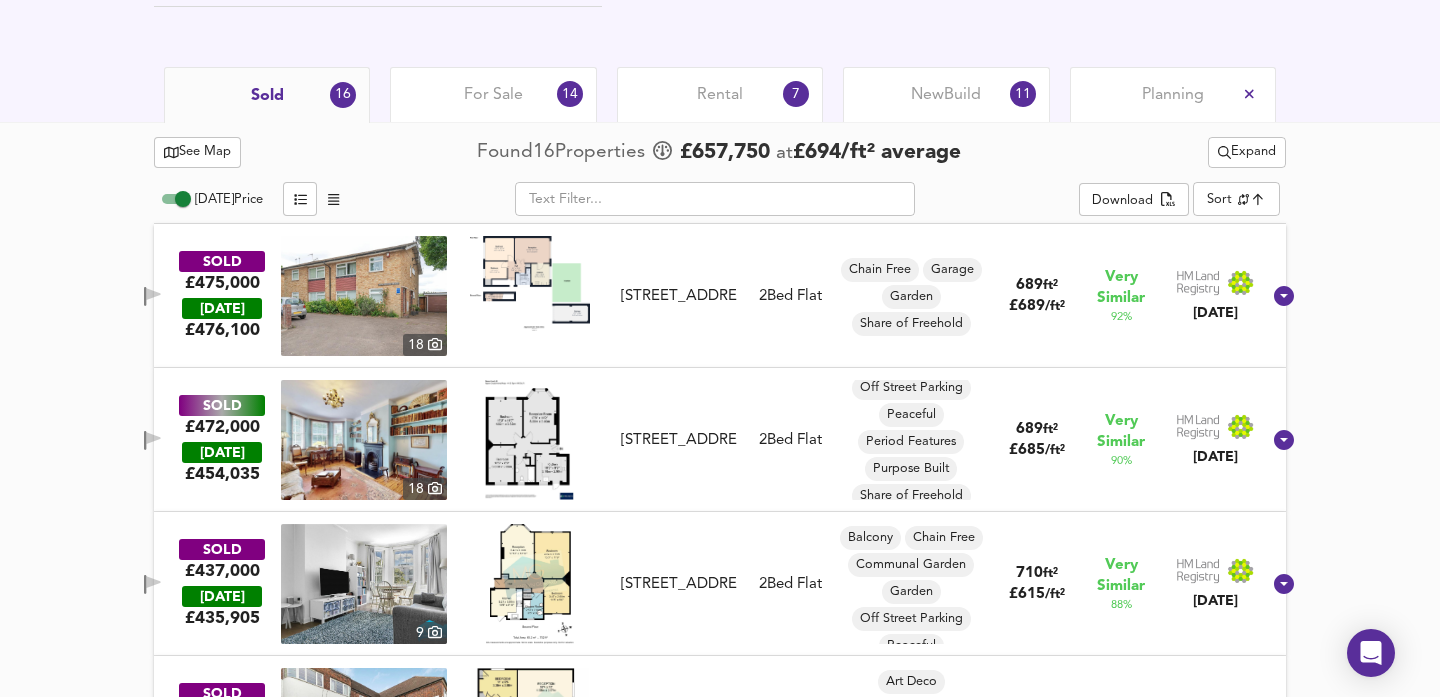 click on "Expand" at bounding box center [1247, 152] 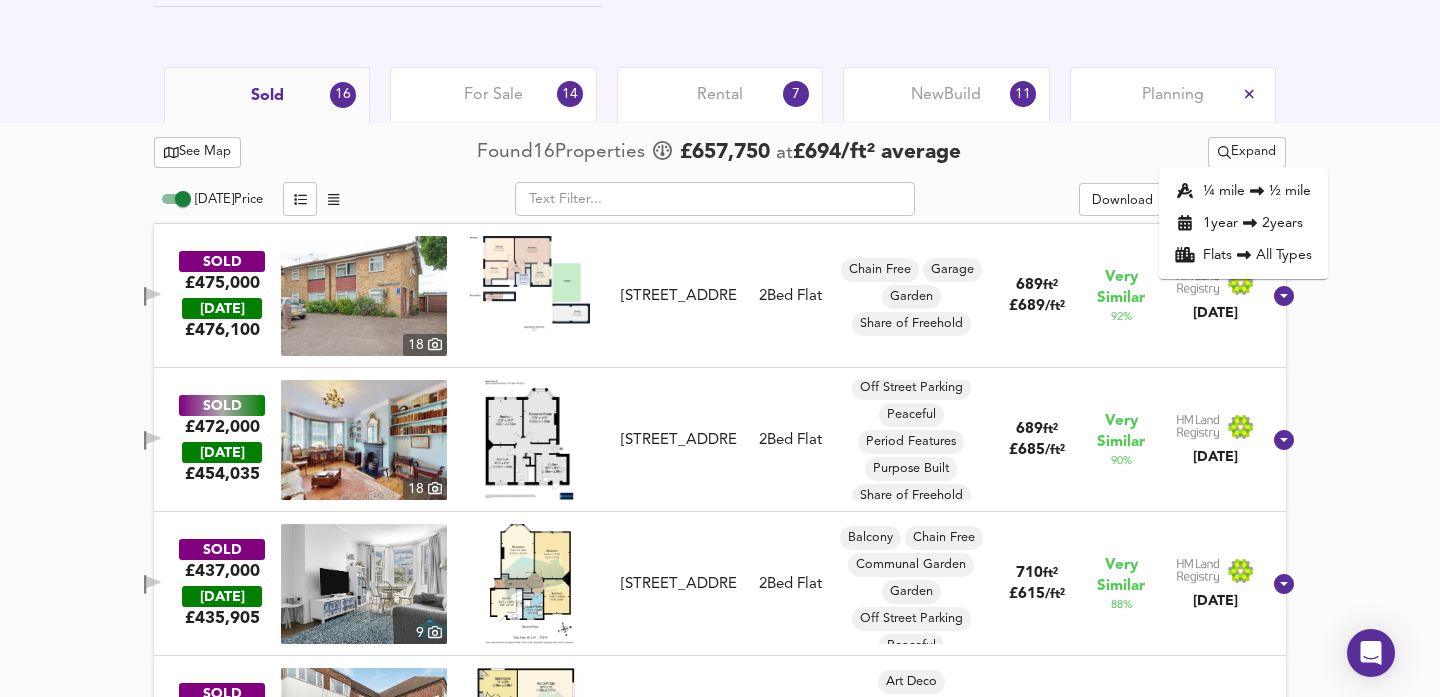 click on "See Map Found  16  Propert ies     £ 657,750   at  £ 694 / ft²   average      Expand ¼ mile ½ mile 1  year 2  years Flats All Types [DATE]  Price           ​ Download   Sort   similarityscore ​ SOLD £475,000   [DATE]  £ 476,100   [GEOGRAPHIC_DATA][STREET_ADDRESS] [STREET_ADDRESS] 2  Bed   Flat Chain Free Garage Garden Share of Freehold 689 ft² £ 689 / ft² Very Similar 92 % [DATE] SOLD £472,000   [DATE]  £ 454,035   [GEOGRAPHIC_DATA][STREET_ADDRESS][STREET_ADDRESS] 2  Bed   Flat [GEOGRAPHIC_DATA] Off Street Parking Peaceful Period Features Purpose Built Share of Freehold Spacious 689 ft² £ 685 / ft² Very Similar 90 % [DATE] SOLD £437,000   [DATE]  £ 435,905   [STREET_ADDRESS][GEOGRAPHIC_DATA][STREET_ADDRESS] 2  Bed   Flat Balcony Chain Free Communal Garden Garden Off Street Parking Peaceful Purpose Built 710 ft² £ 615" at bounding box center [720, 1330] 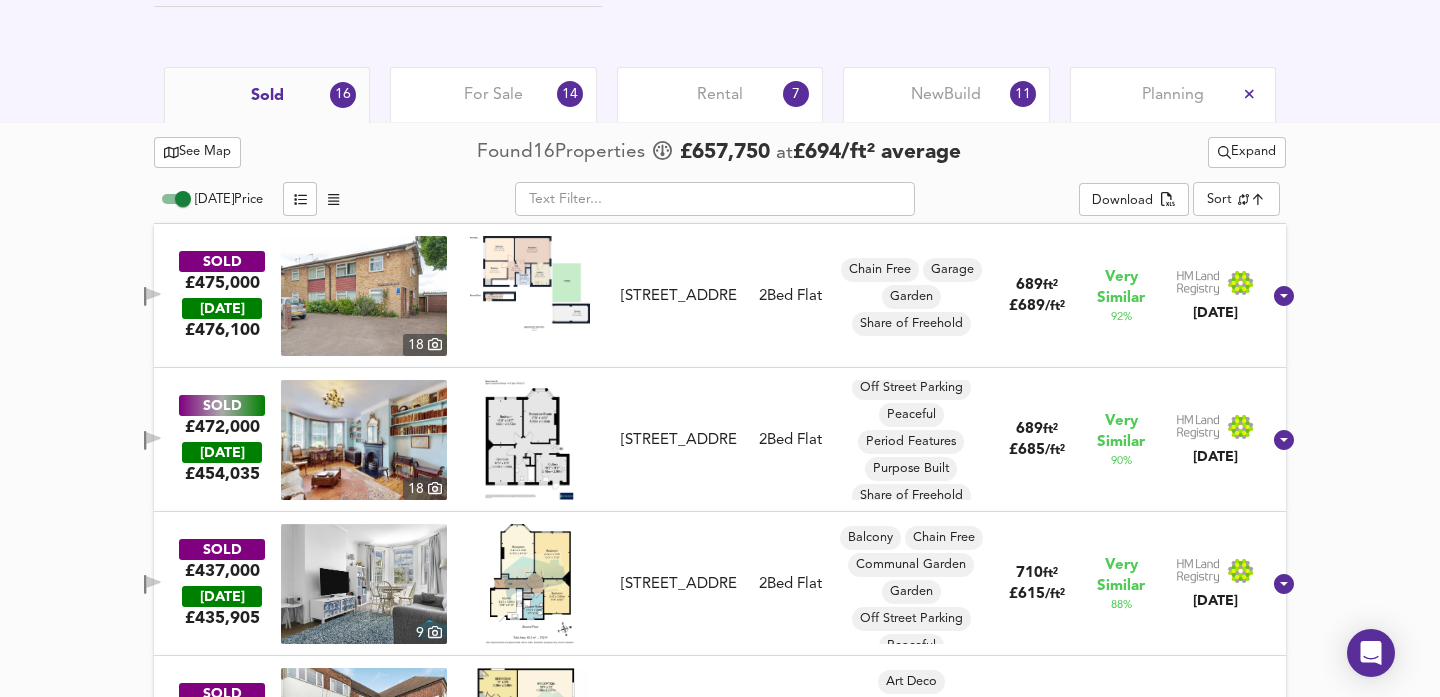 click 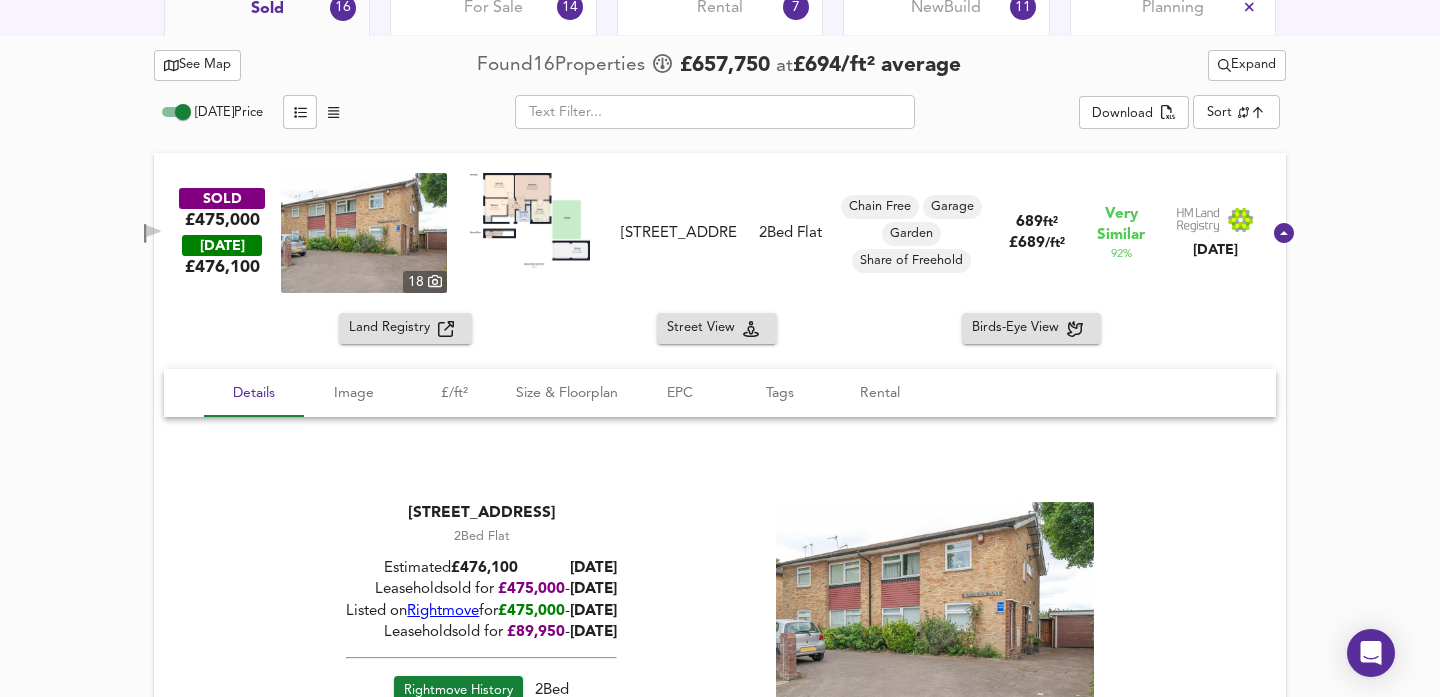 scroll, scrollTop: 1101, scrollLeft: 0, axis: vertical 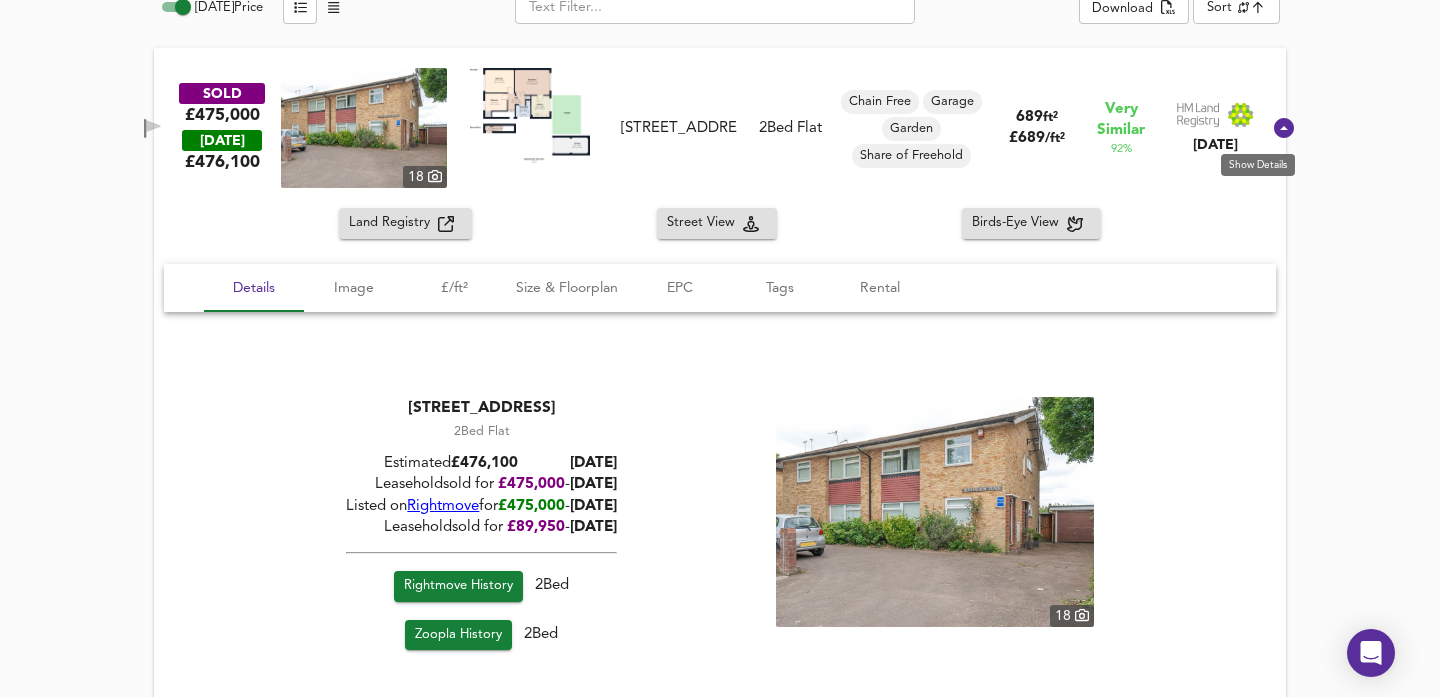 click 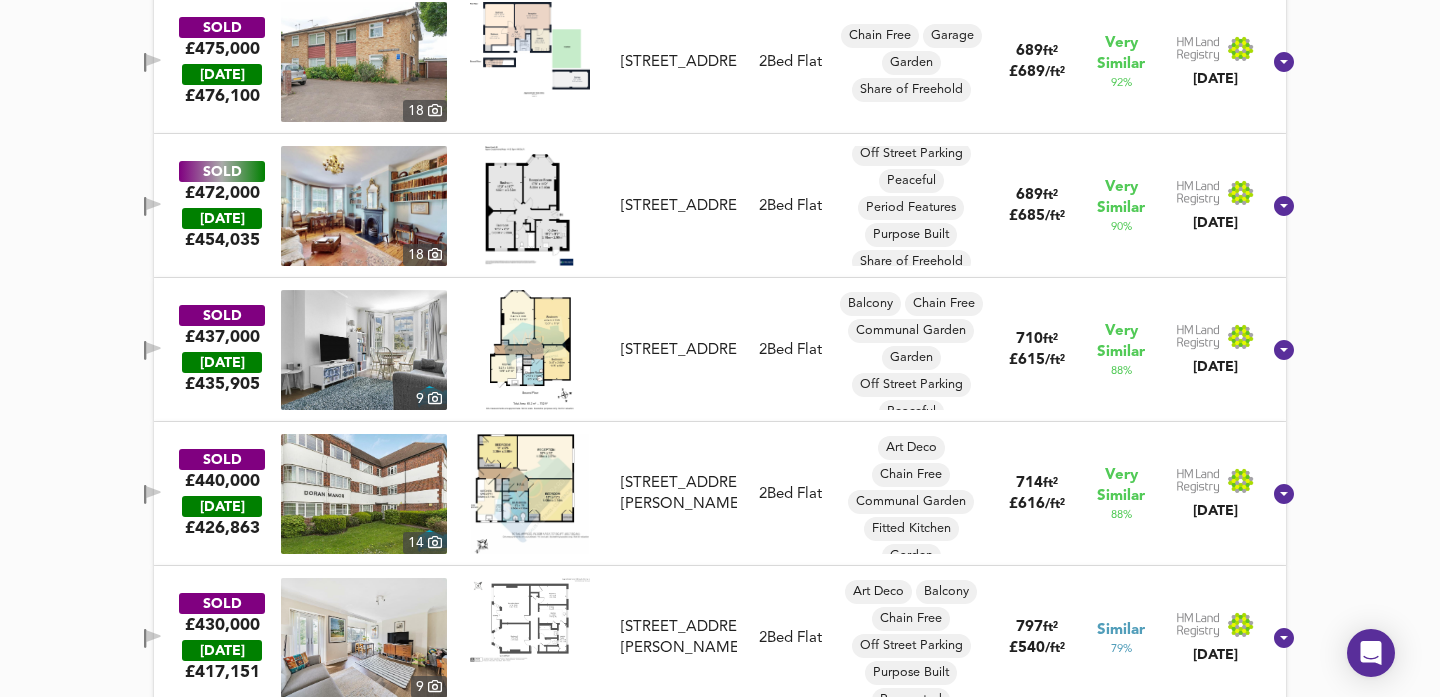 scroll, scrollTop: 1199, scrollLeft: 0, axis: vertical 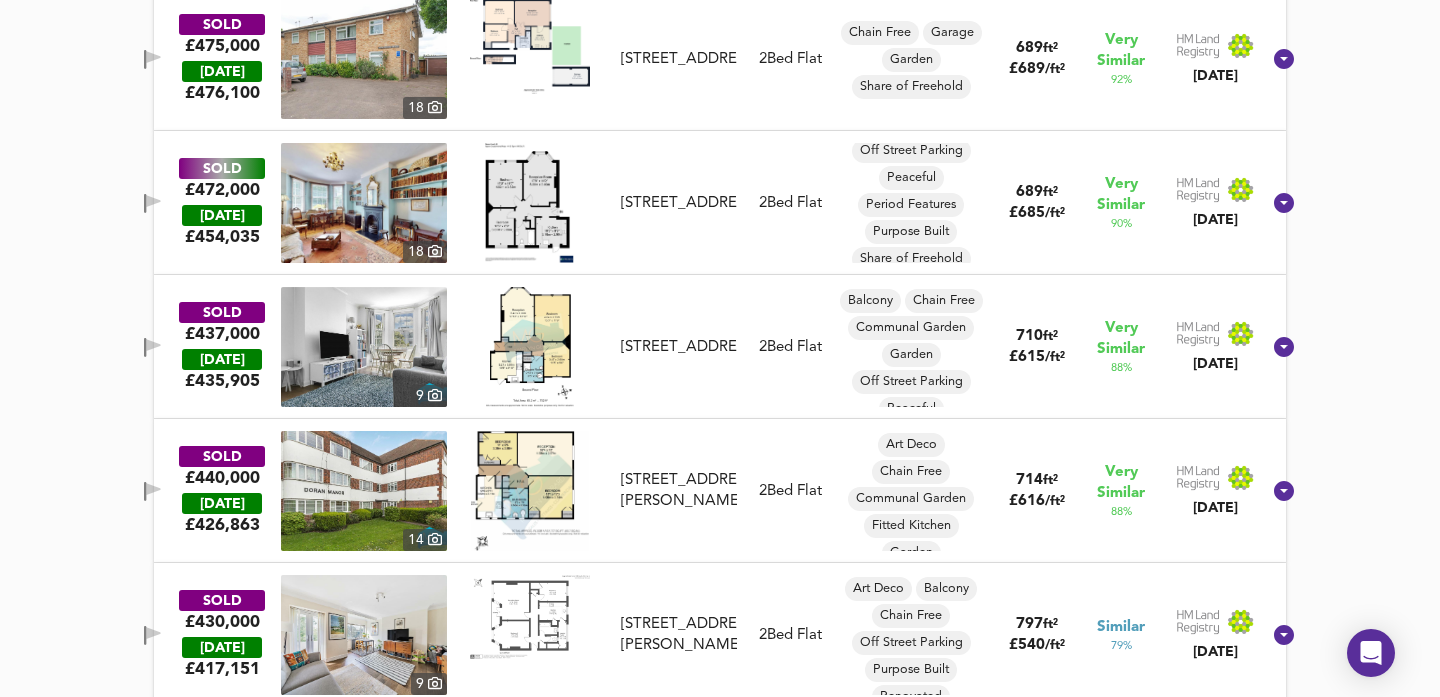 click at bounding box center [364, 203] 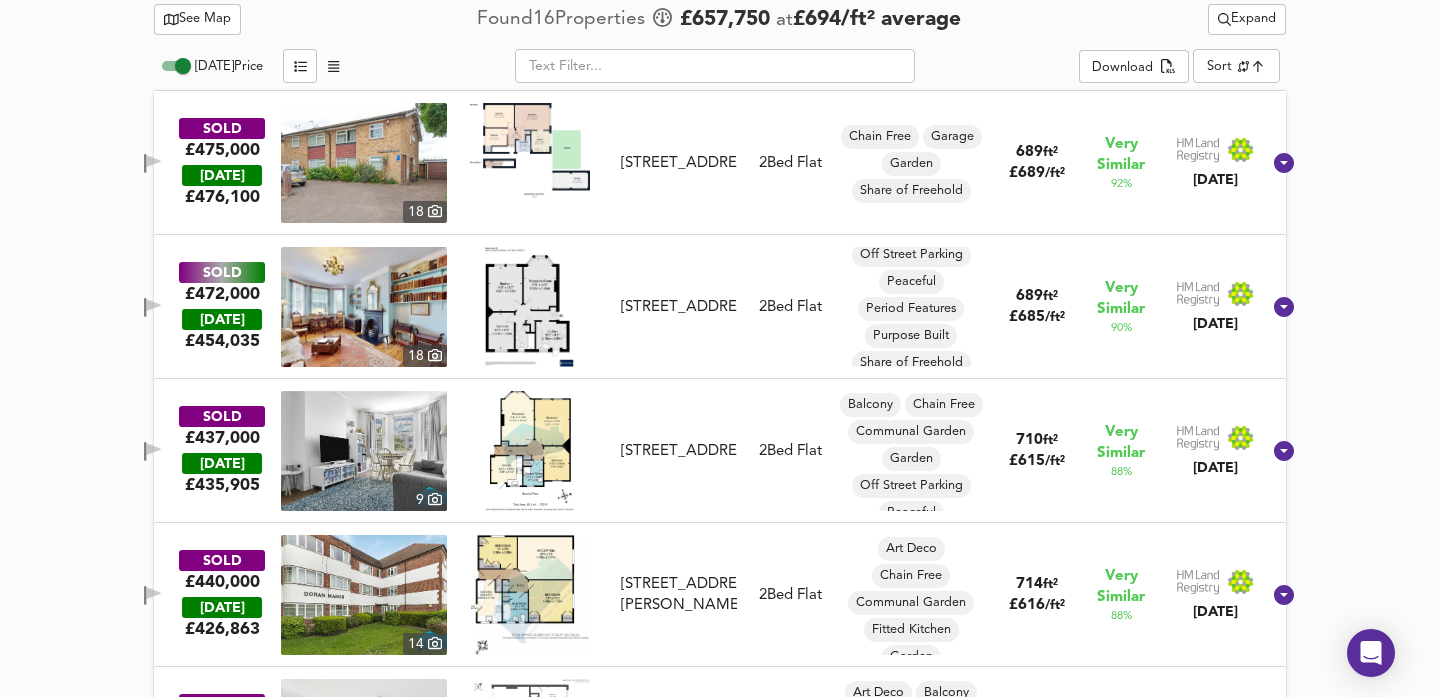 scroll, scrollTop: 1113, scrollLeft: 0, axis: vertical 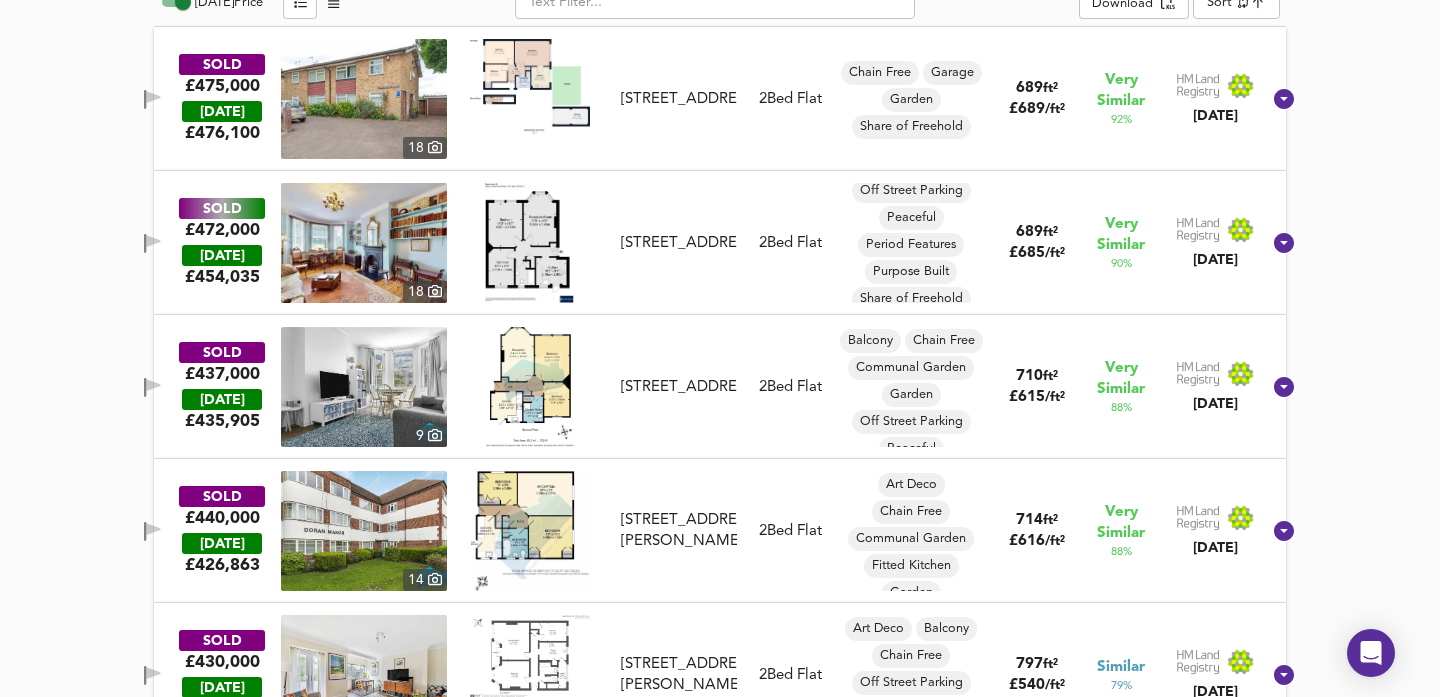 click at bounding box center (364, 387) 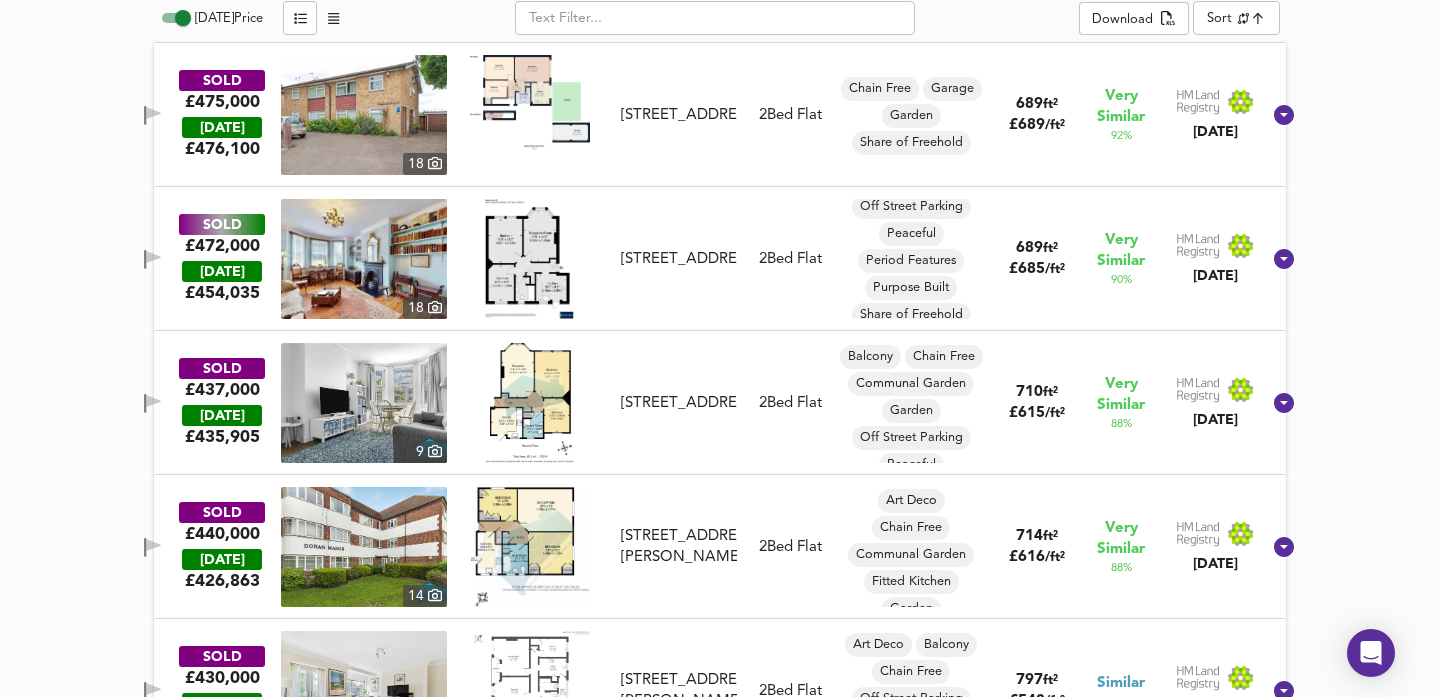 scroll, scrollTop: 1148, scrollLeft: 0, axis: vertical 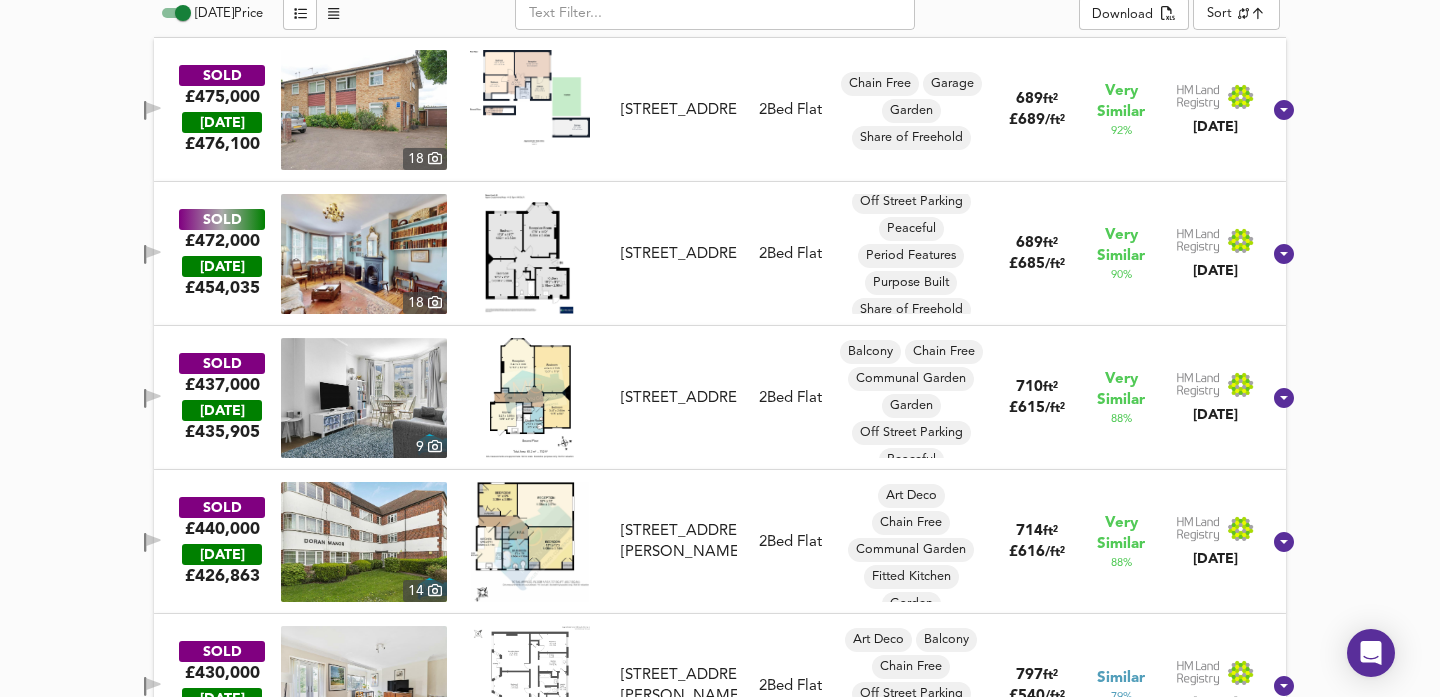 drag, startPoint x: 744, startPoint y: 415, endPoint x: 672, endPoint y: 384, distance: 78.39005 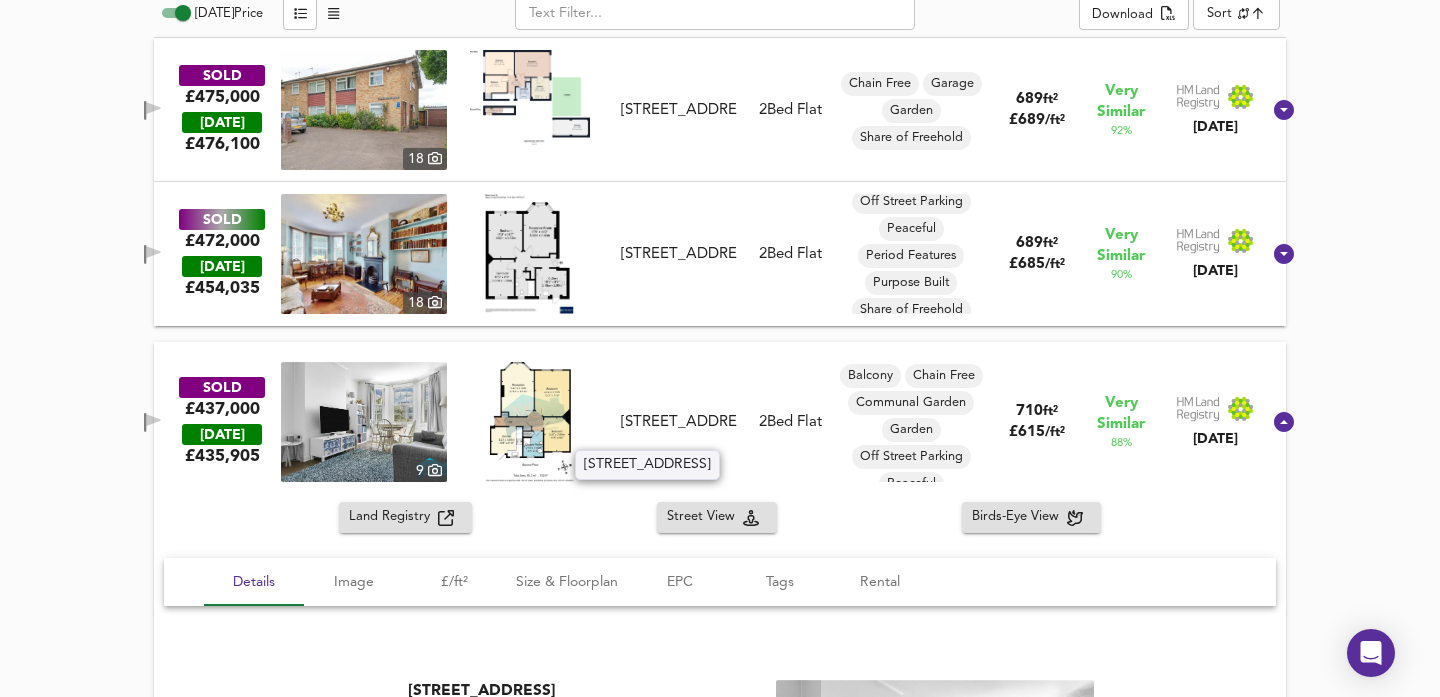 drag, startPoint x: 733, startPoint y: 444, endPoint x: 641, endPoint y: 399, distance: 102.41582 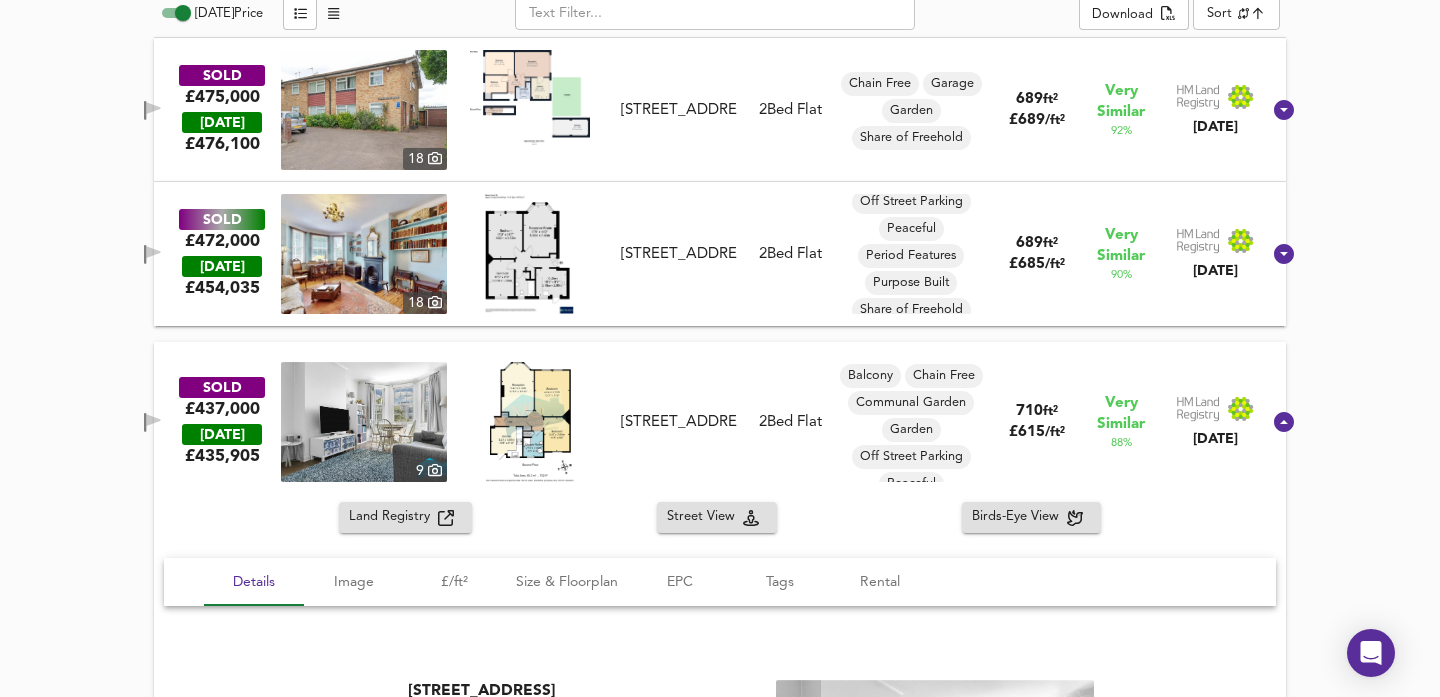 copy on "[STREET_ADDRESS]" 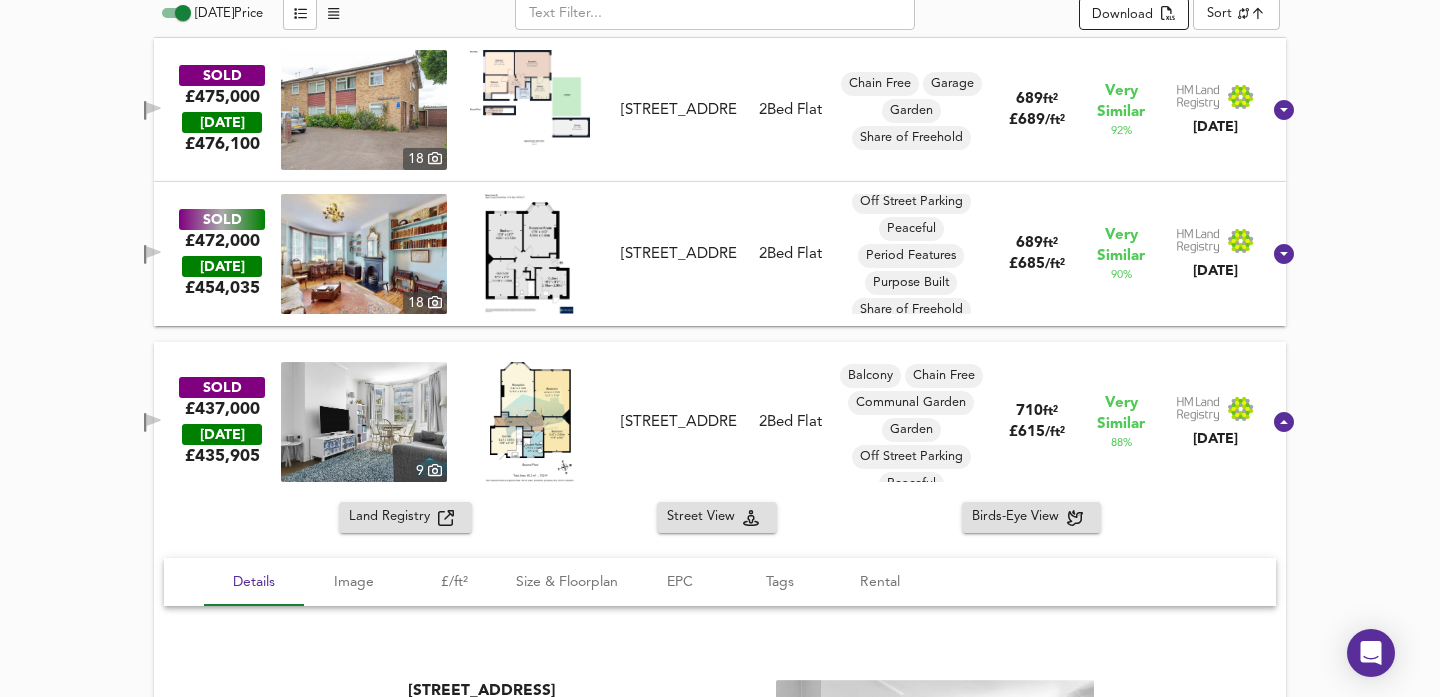 click 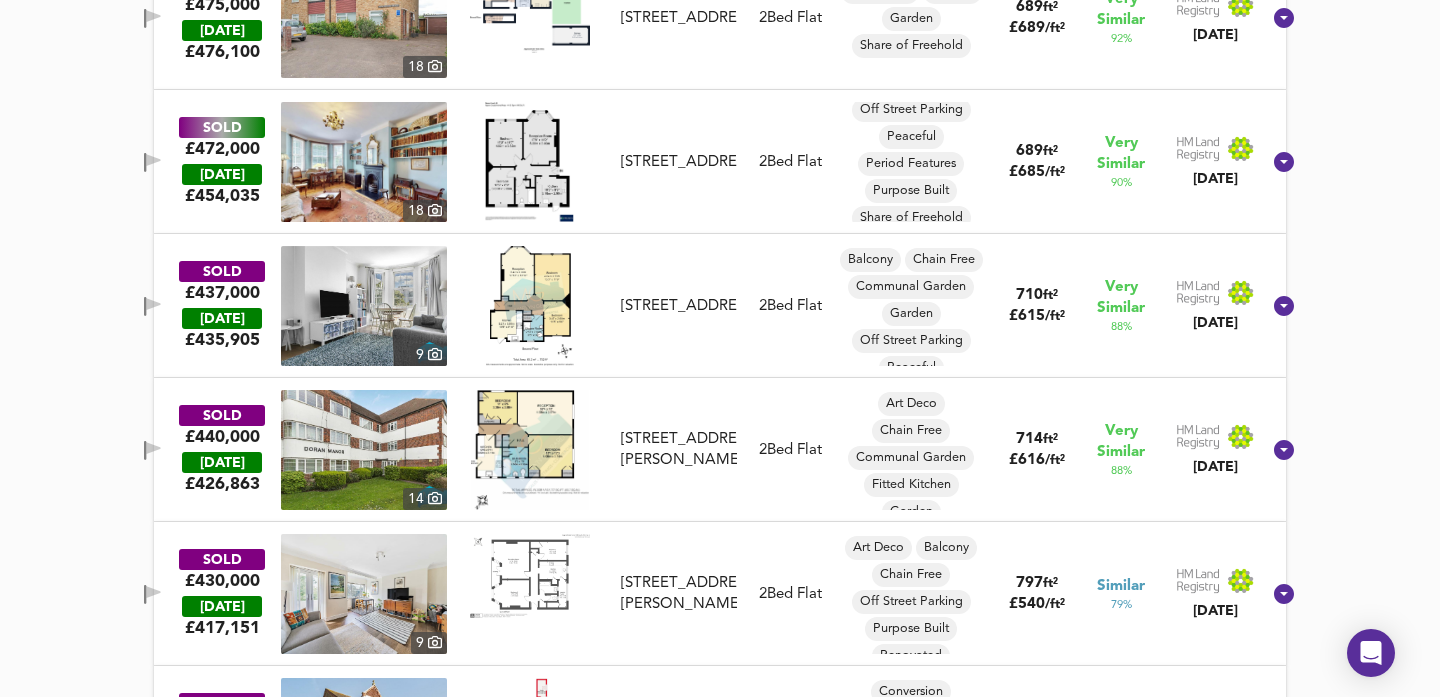 scroll, scrollTop: 1256, scrollLeft: 0, axis: vertical 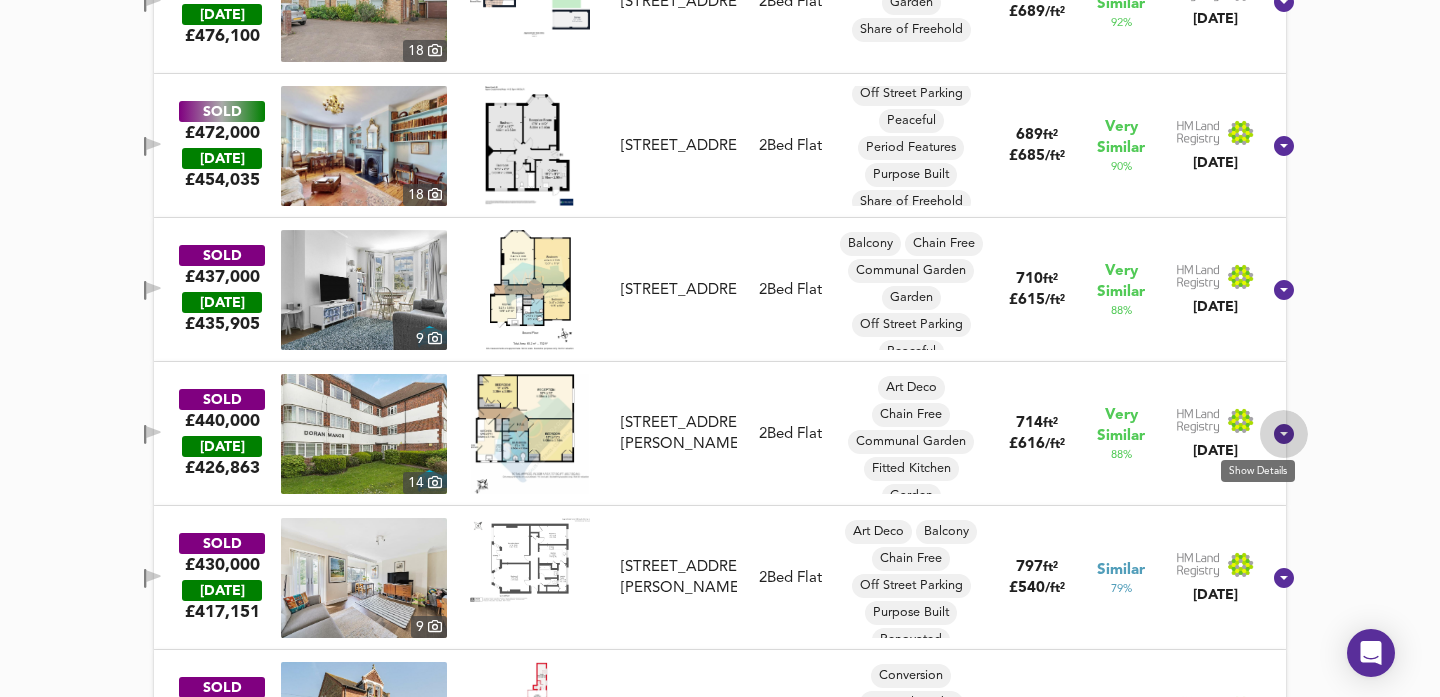 click 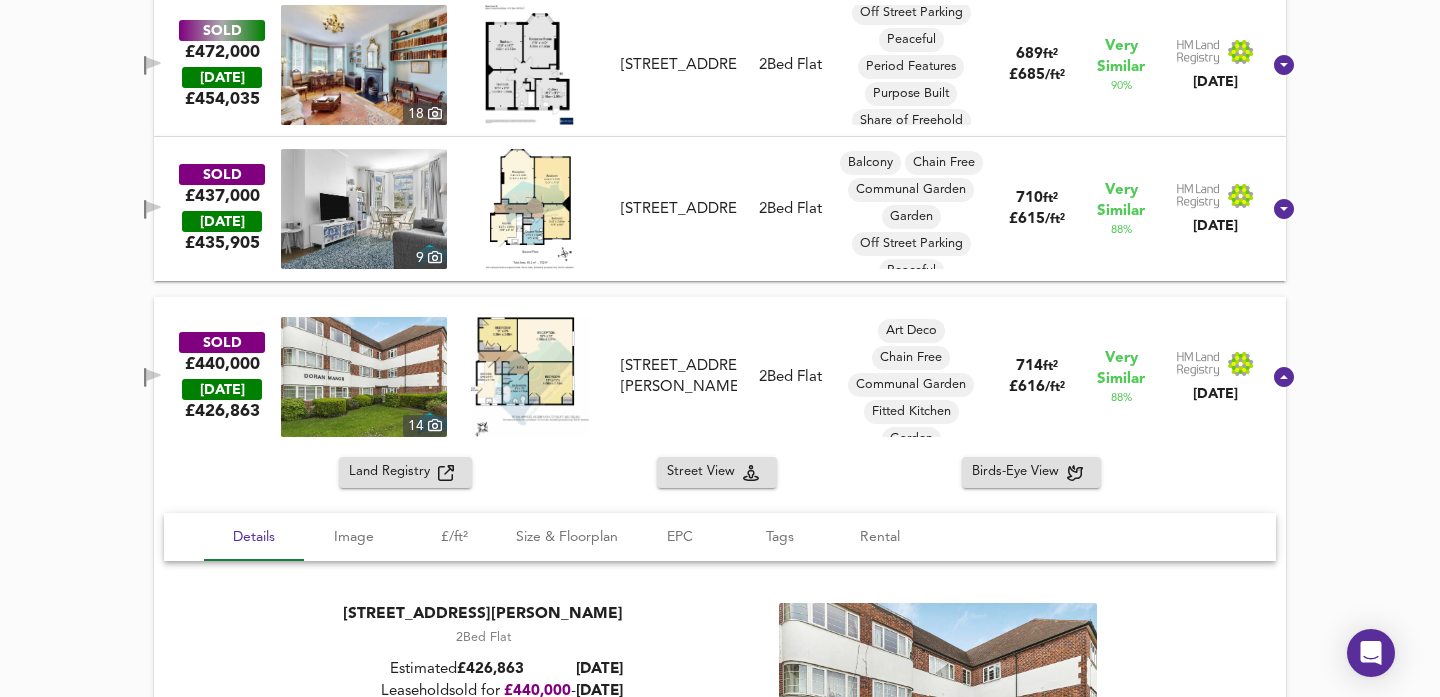 scroll, scrollTop: 1394, scrollLeft: 0, axis: vertical 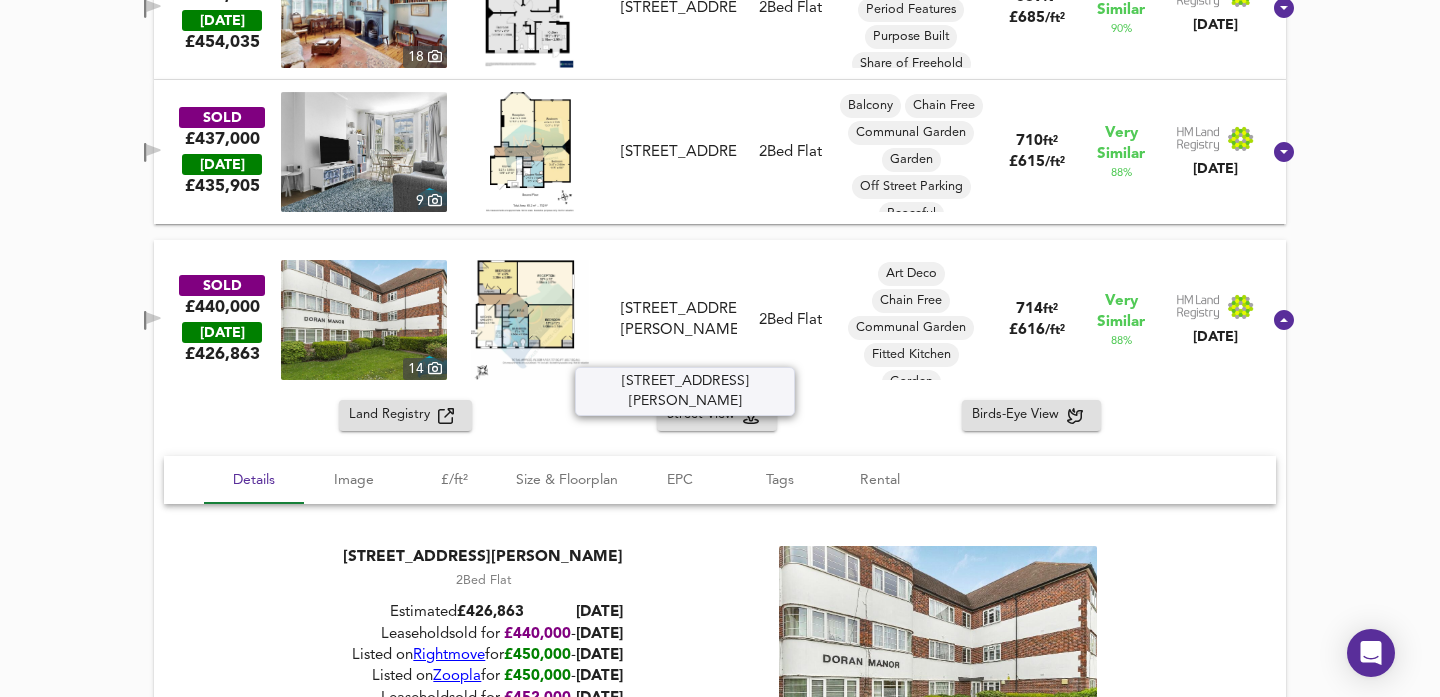 drag, startPoint x: 710, startPoint y: 349, endPoint x: 640, endPoint y: 283, distance: 96.20811 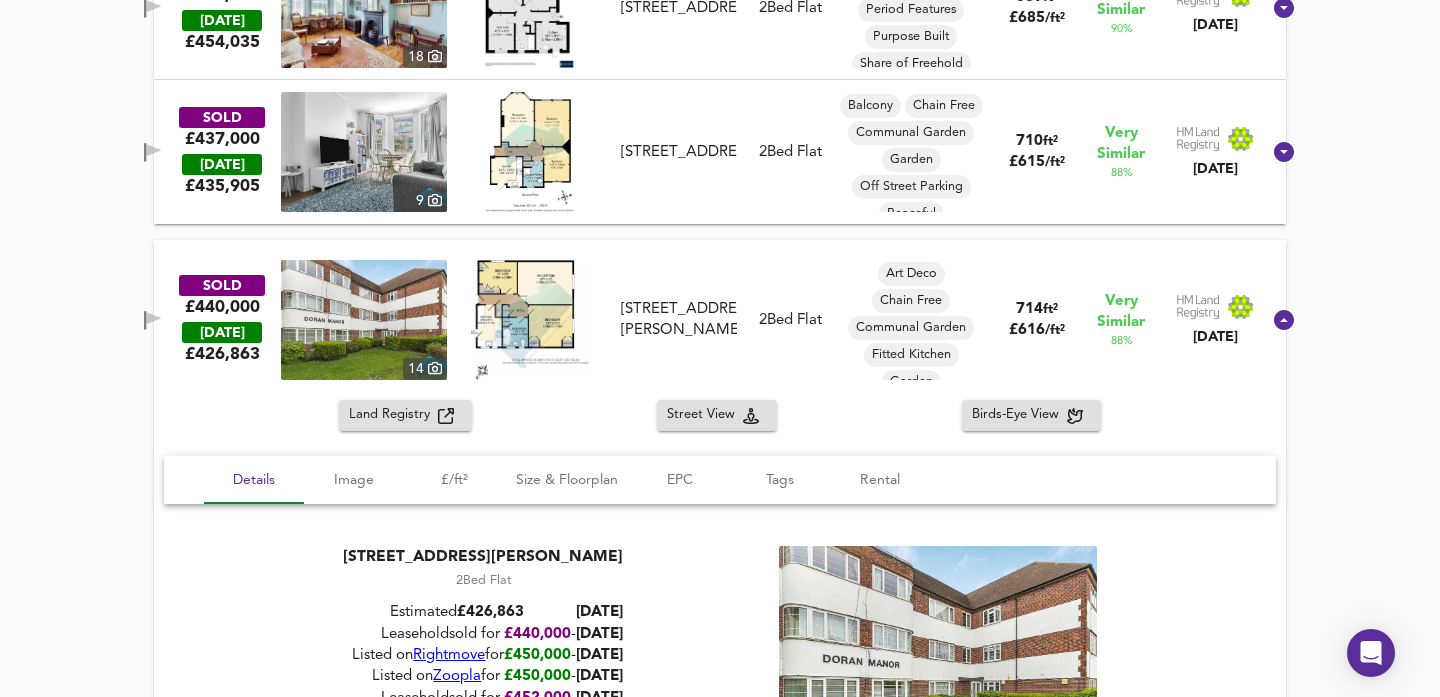 click at bounding box center [364, 320] 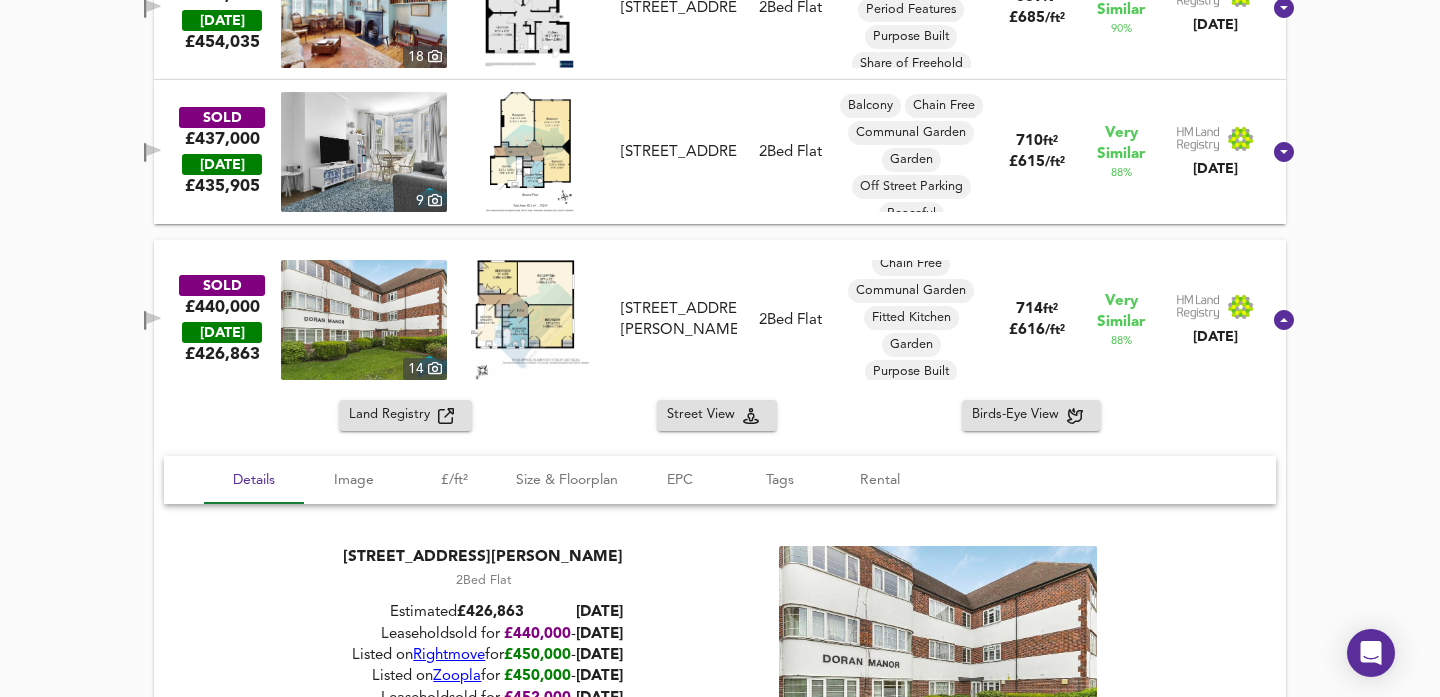 scroll, scrollTop: 42, scrollLeft: 0, axis: vertical 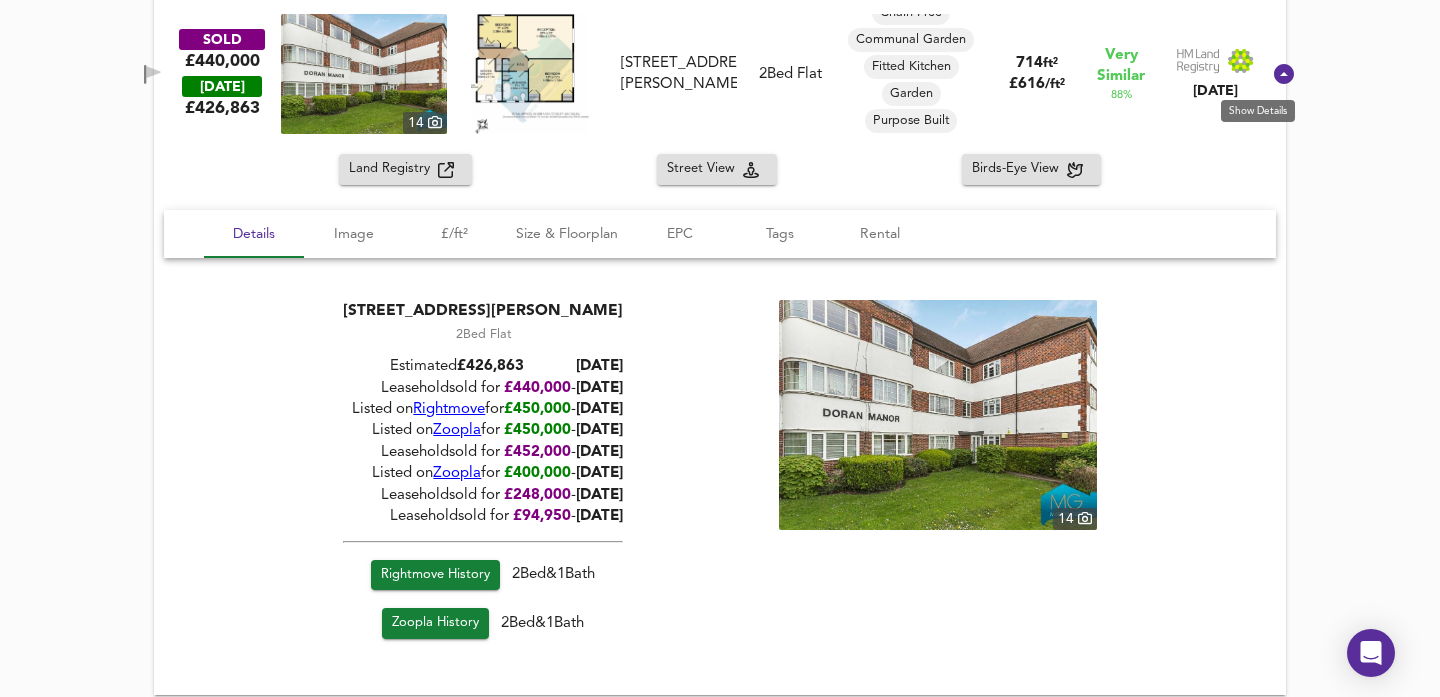 click 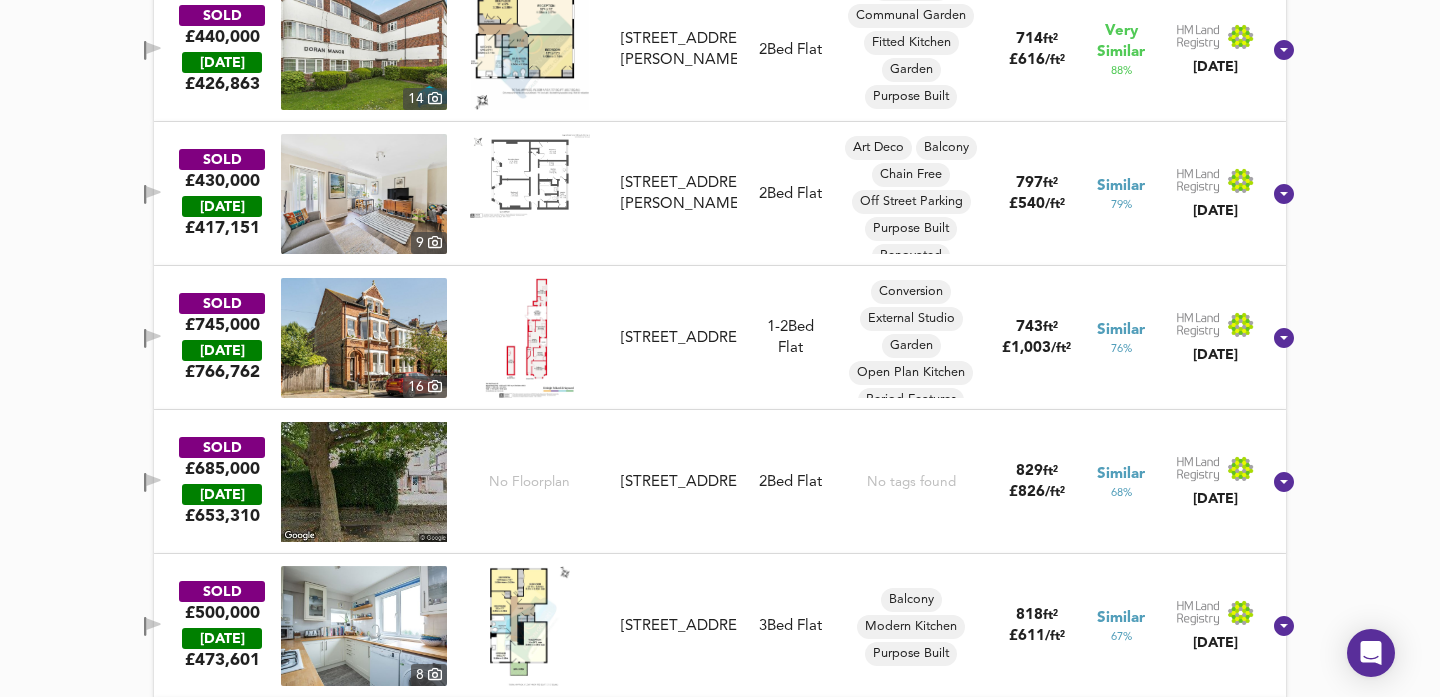scroll, scrollTop: 1637, scrollLeft: 0, axis: vertical 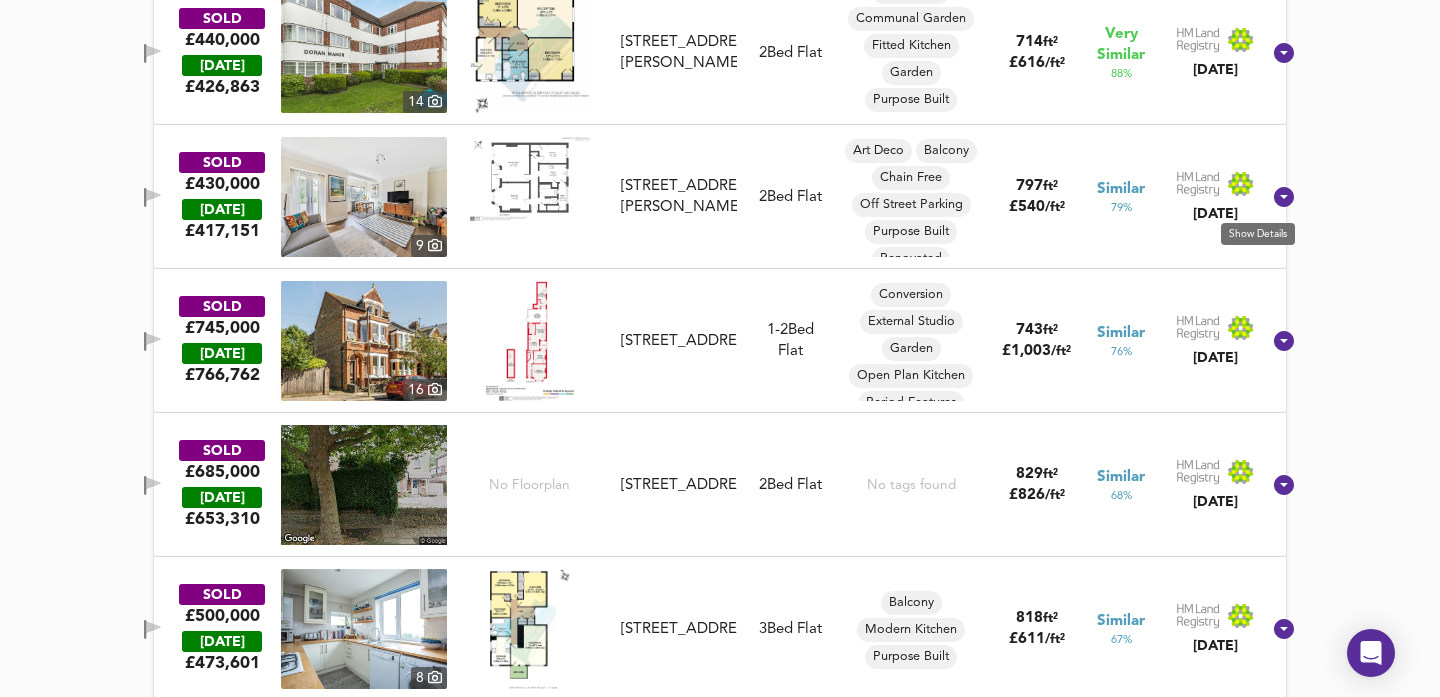 click 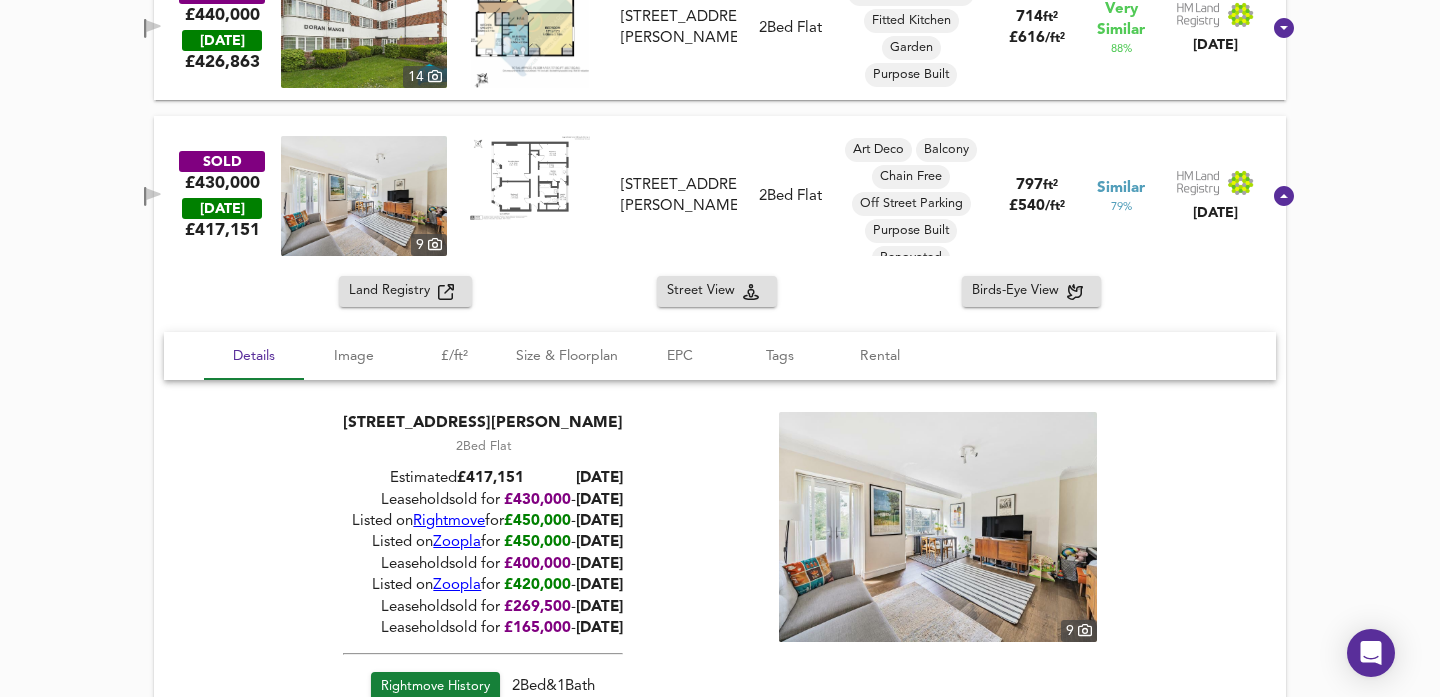 scroll, scrollTop: 1668, scrollLeft: 0, axis: vertical 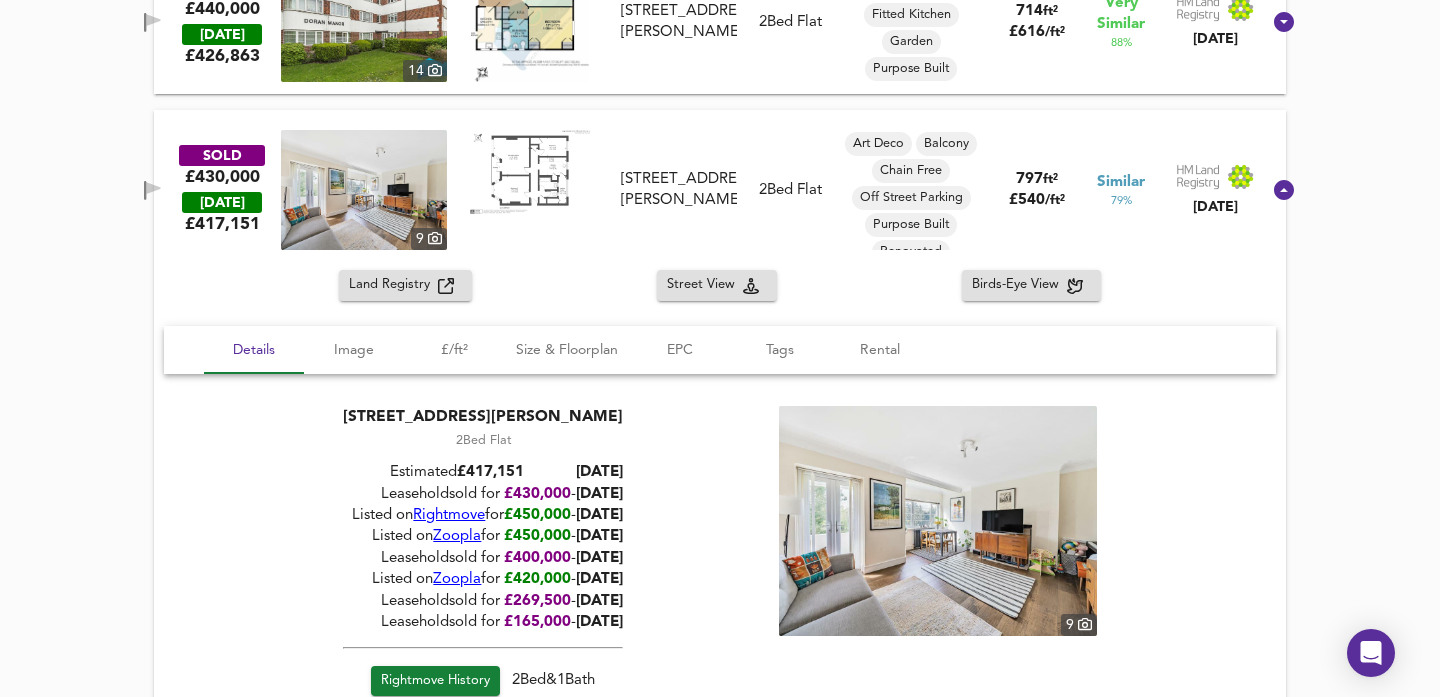 click at bounding box center [364, 190] 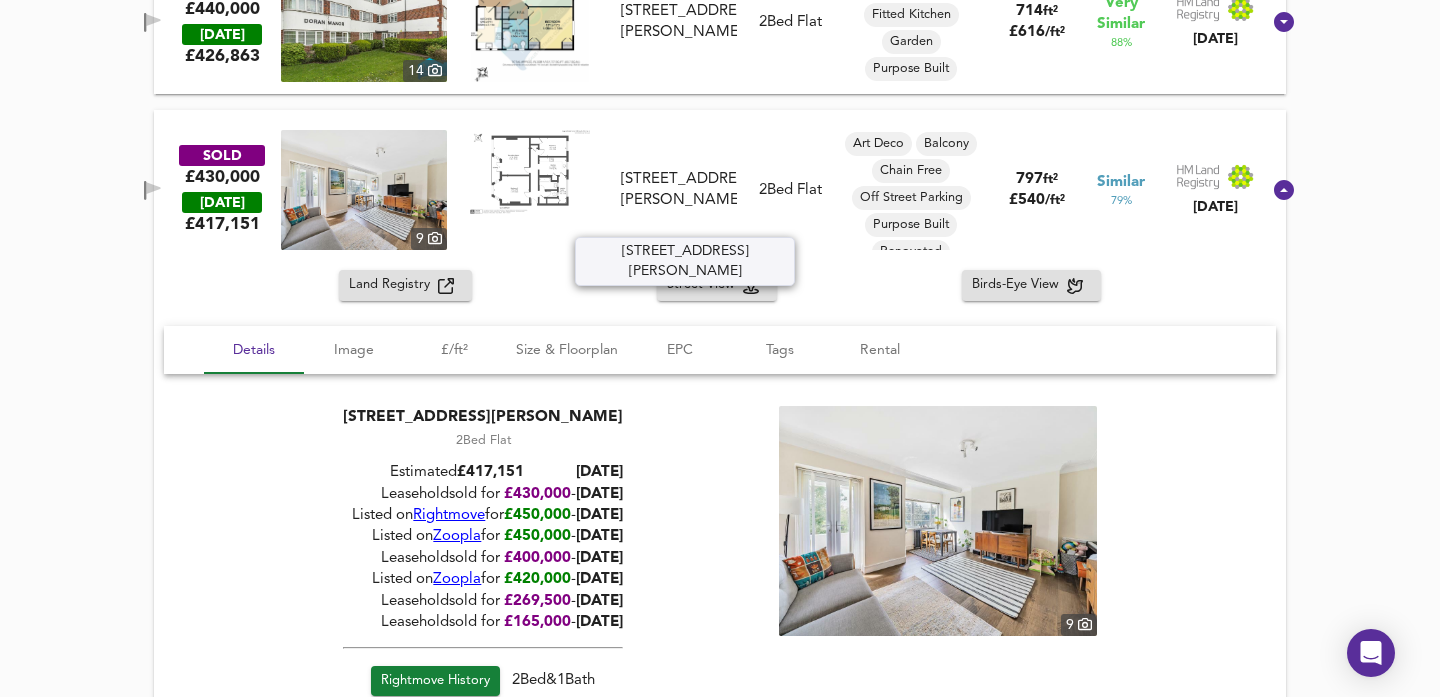 drag, startPoint x: 733, startPoint y: 225, endPoint x: 646, endPoint y: 152, distance: 113.56936 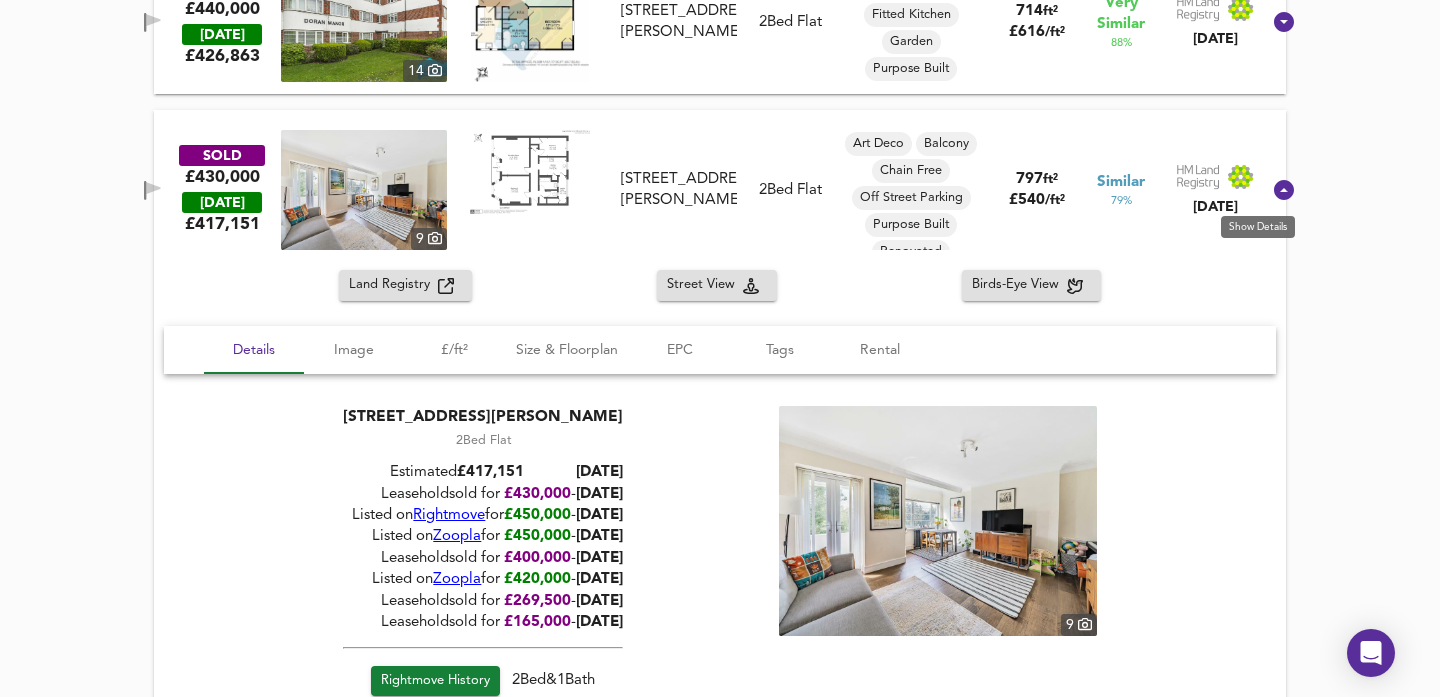 click 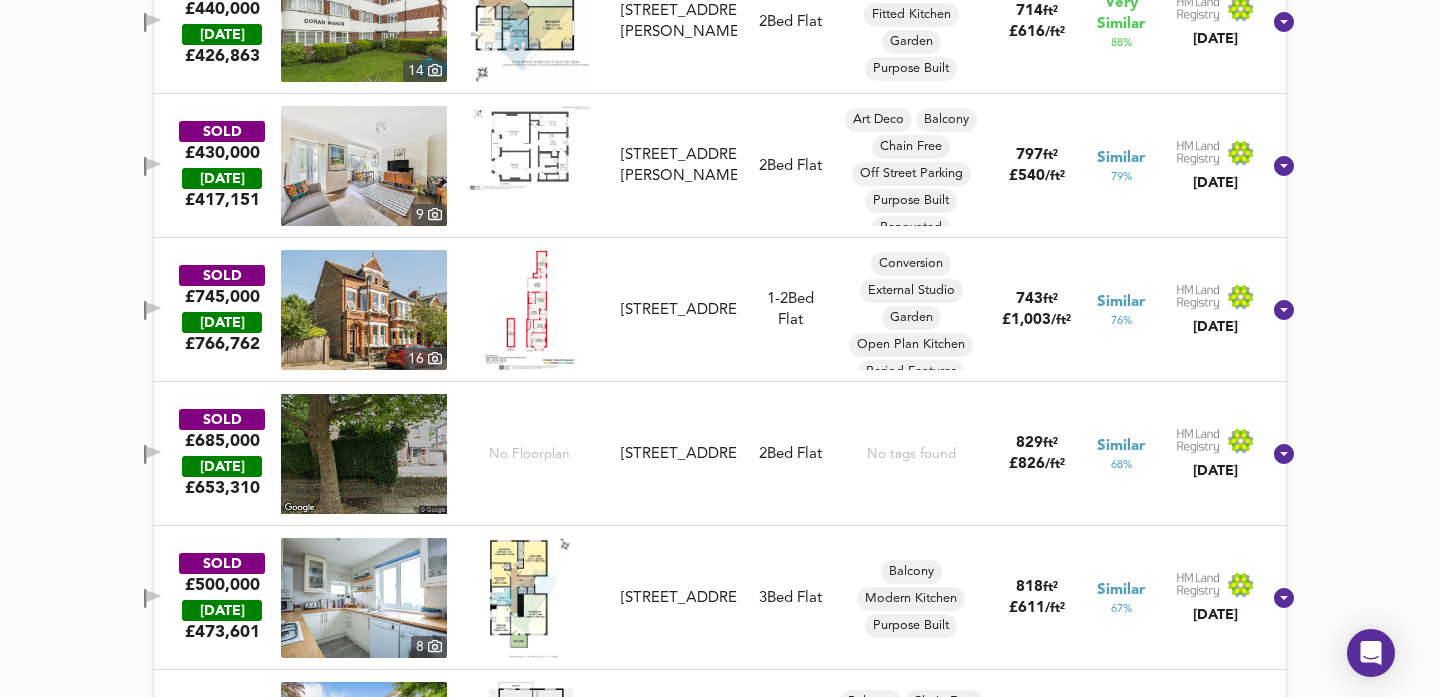 click at bounding box center [364, 310] 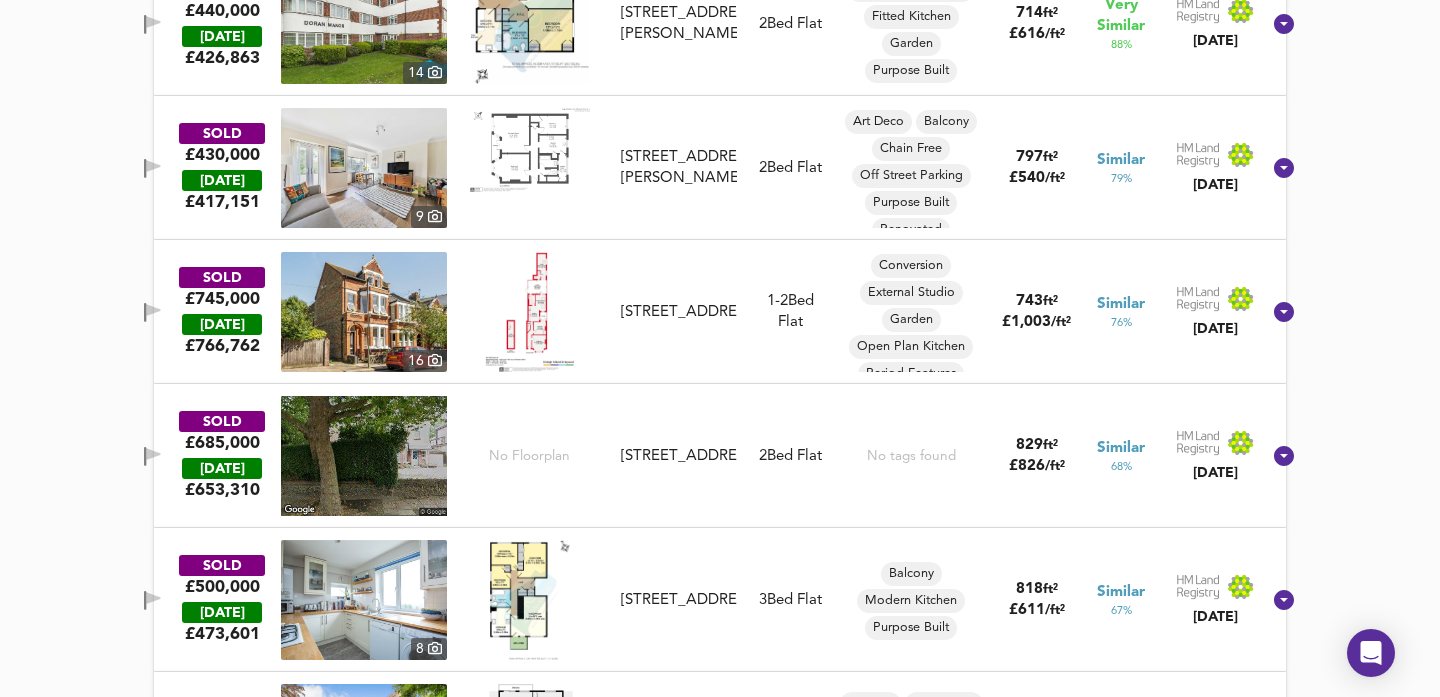 scroll, scrollTop: 1667, scrollLeft: 0, axis: vertical 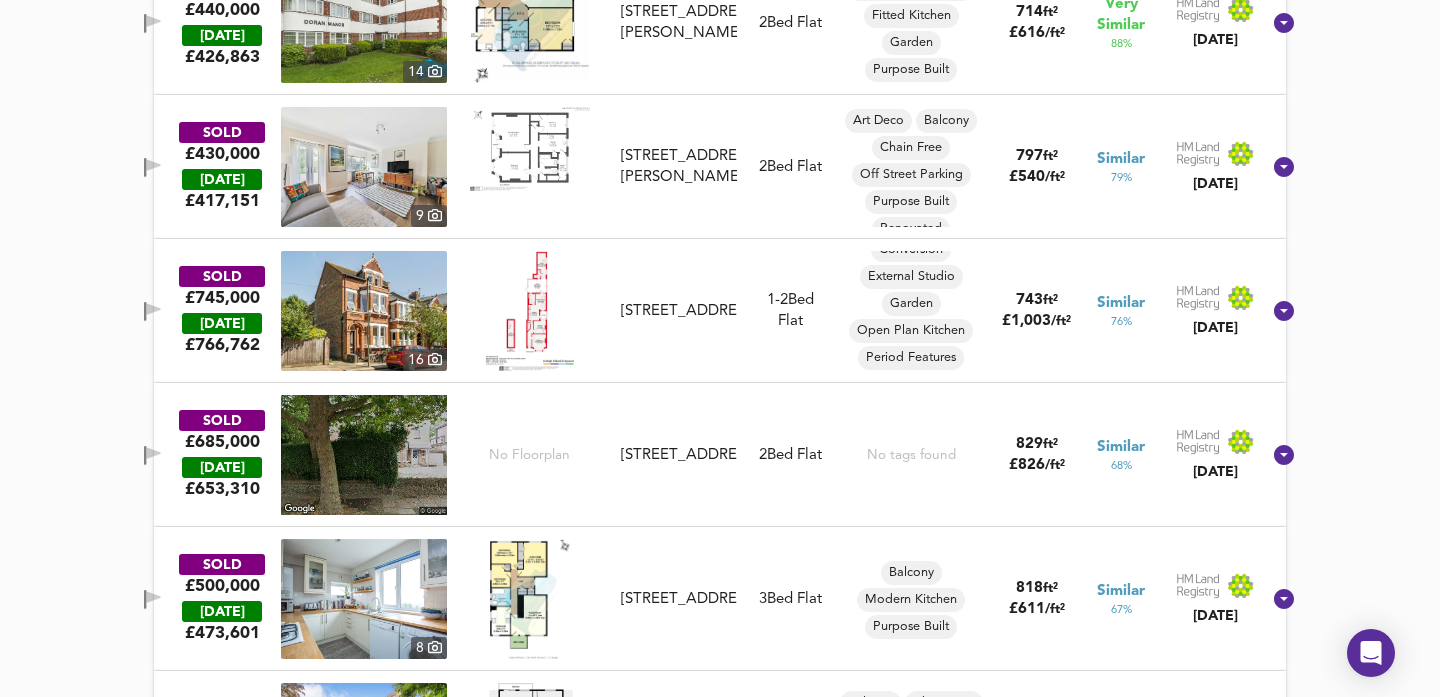 click at bounding box center [529, 311] 